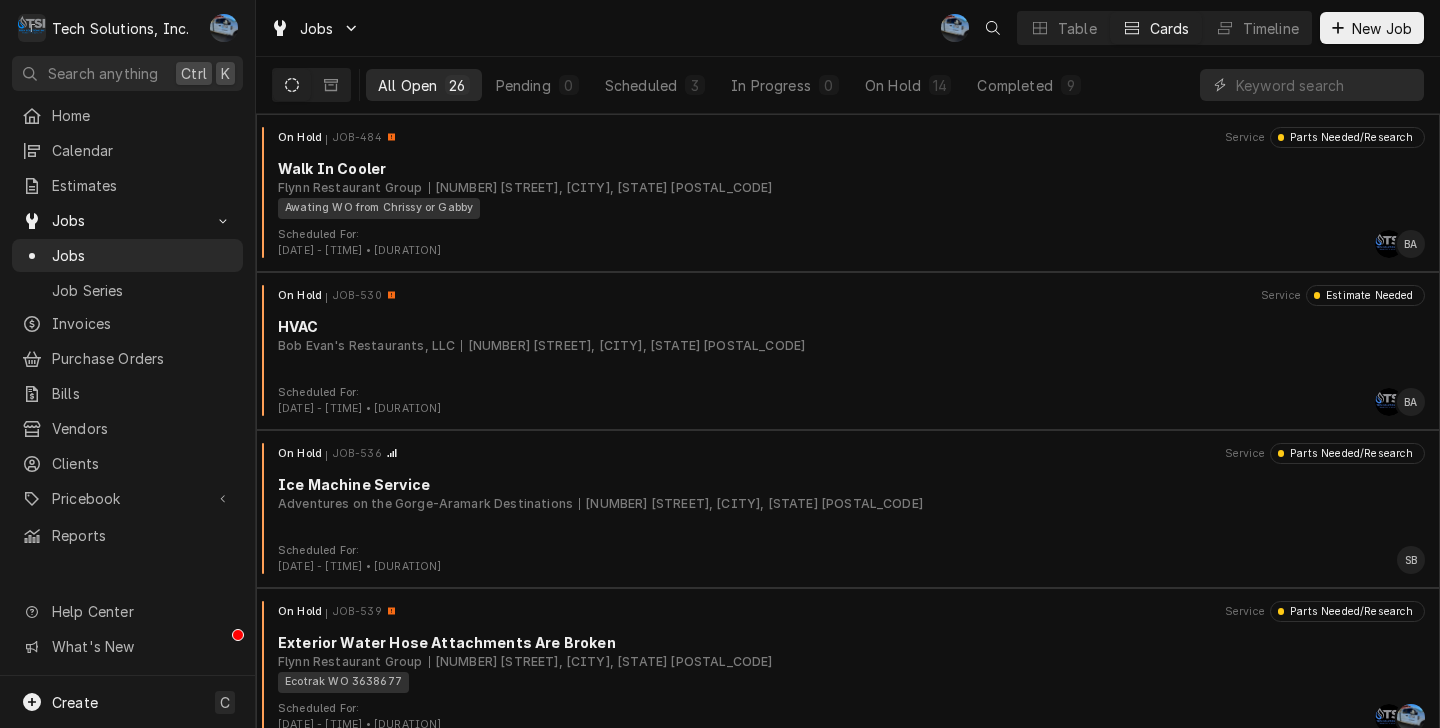 scroll, scrollTop: 0, scrollLeft: 0, axis: both 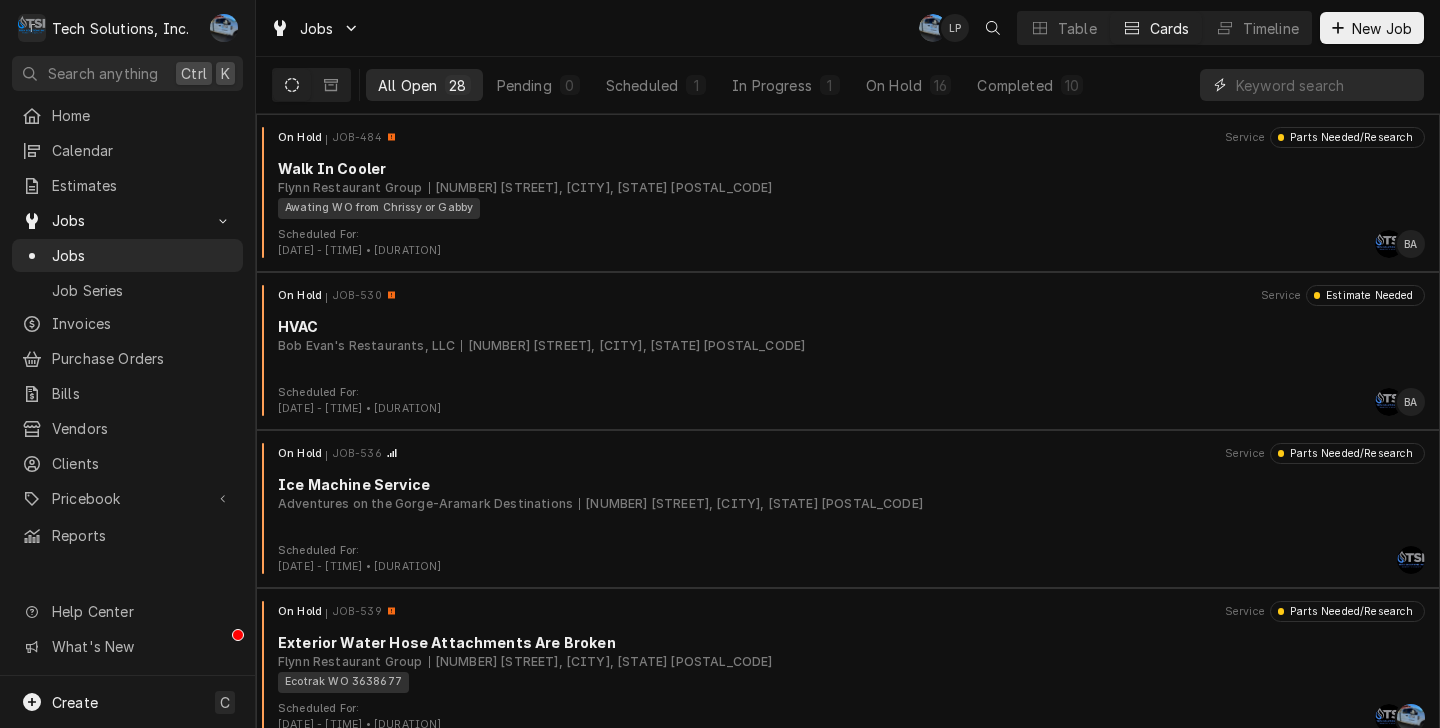 click at bounding box center [1325, 85] 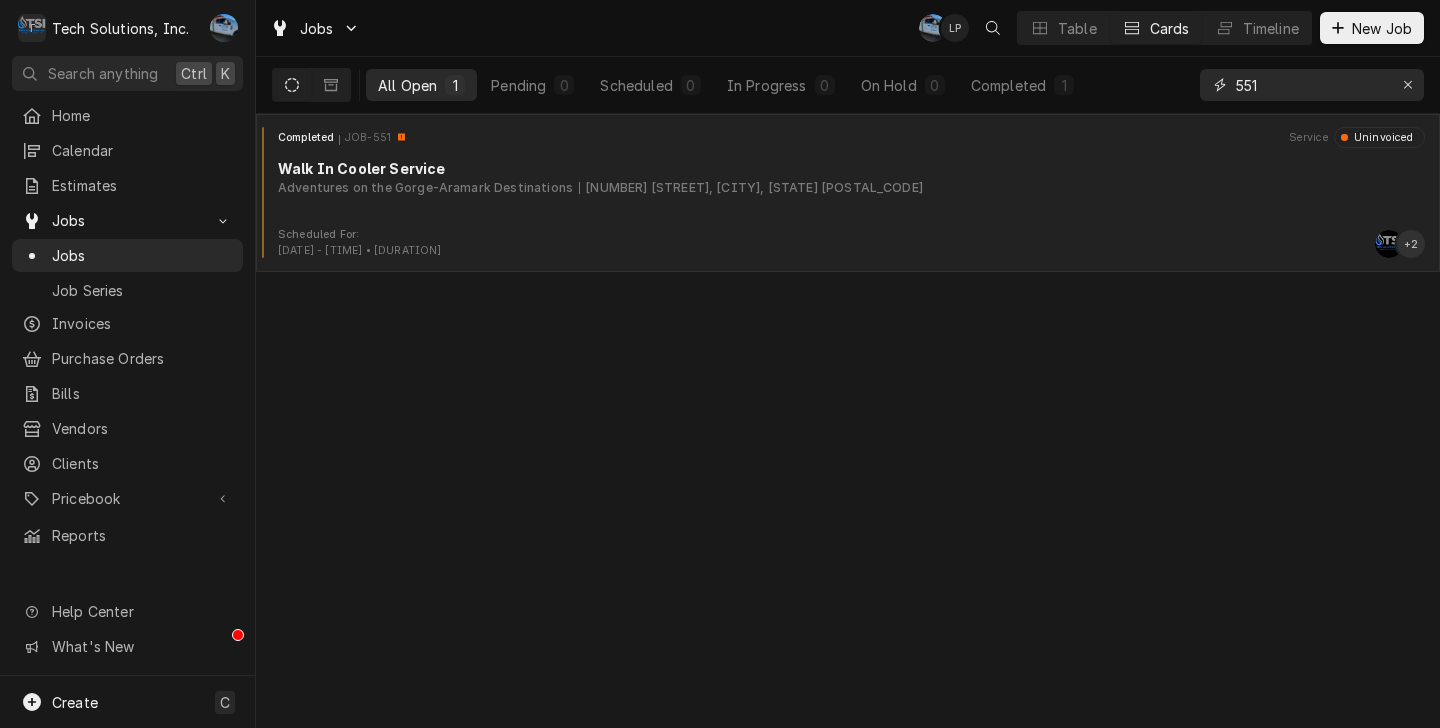 type on "551" 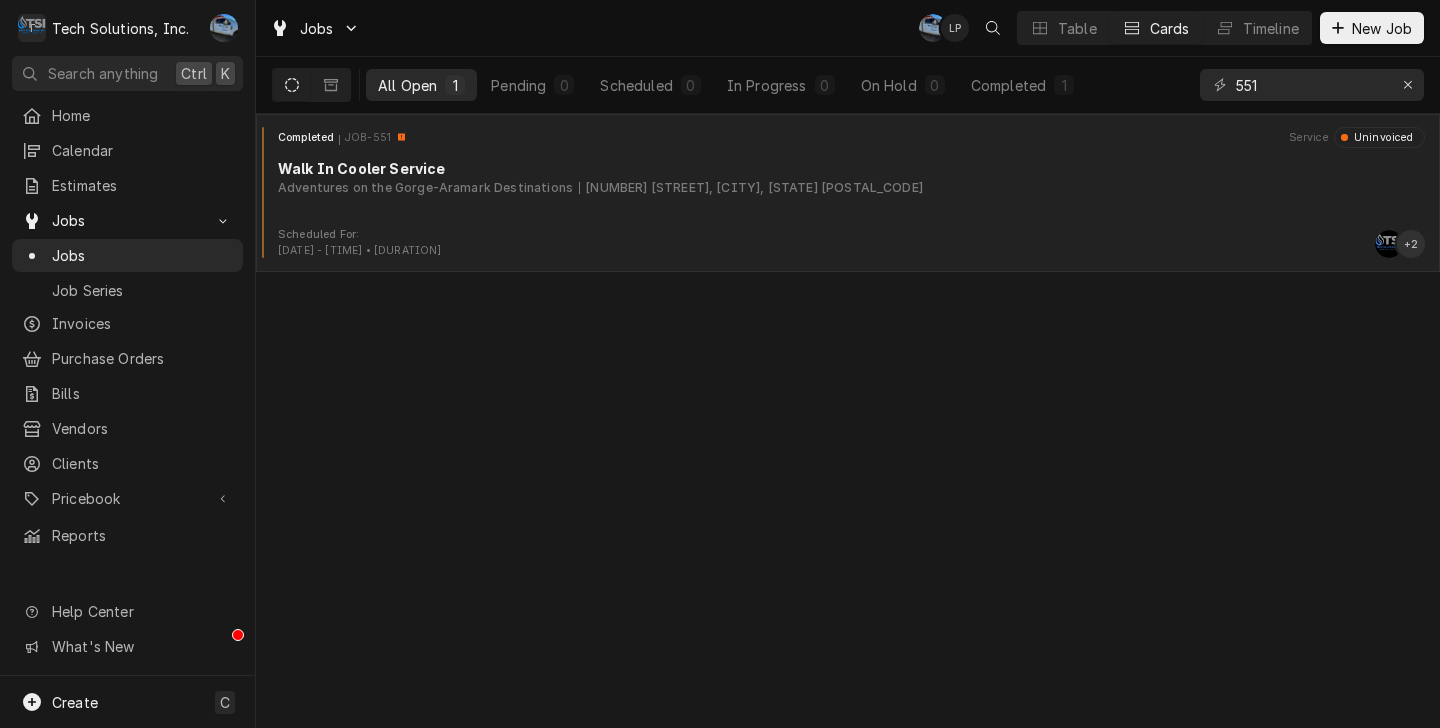 click on "Walk In Cooler Service" at bounding box center [851, 168] 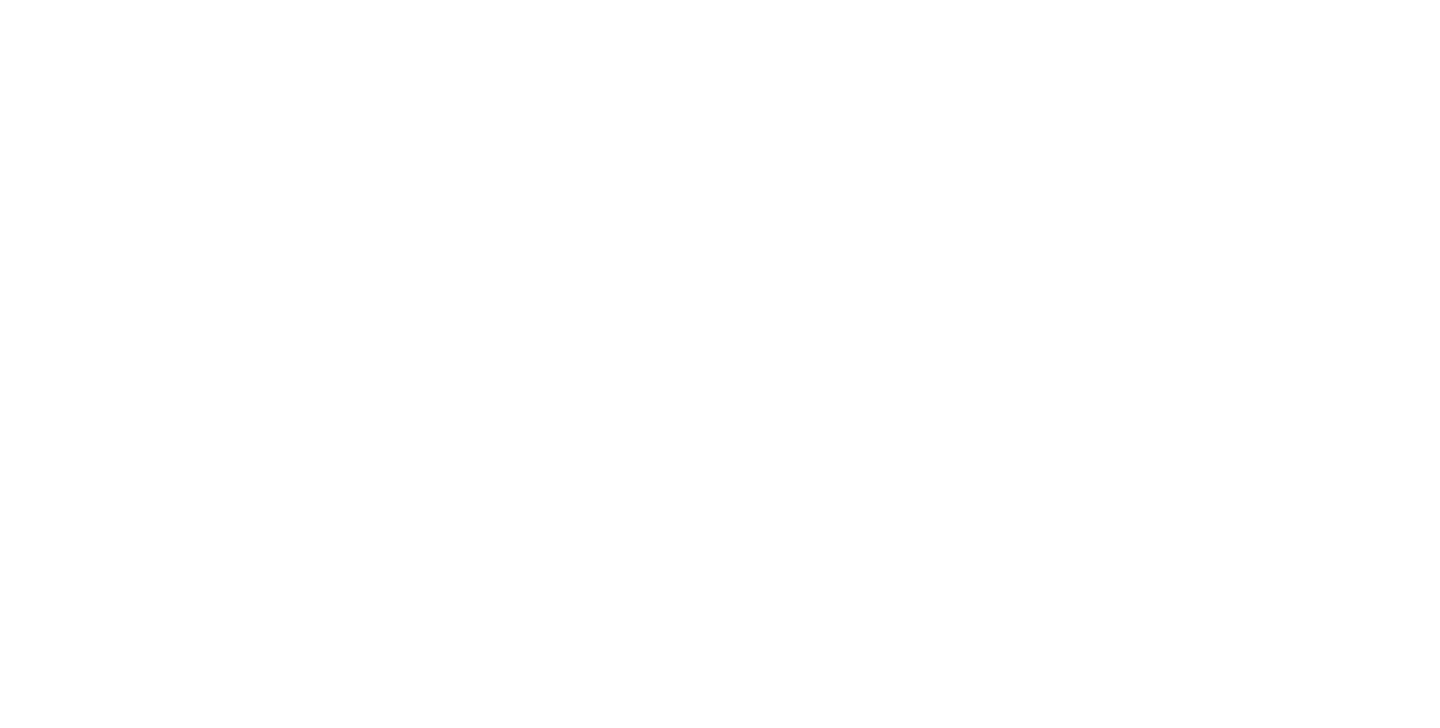 scroll, scrollTop: 0, scrollLeft: 0, axis: both 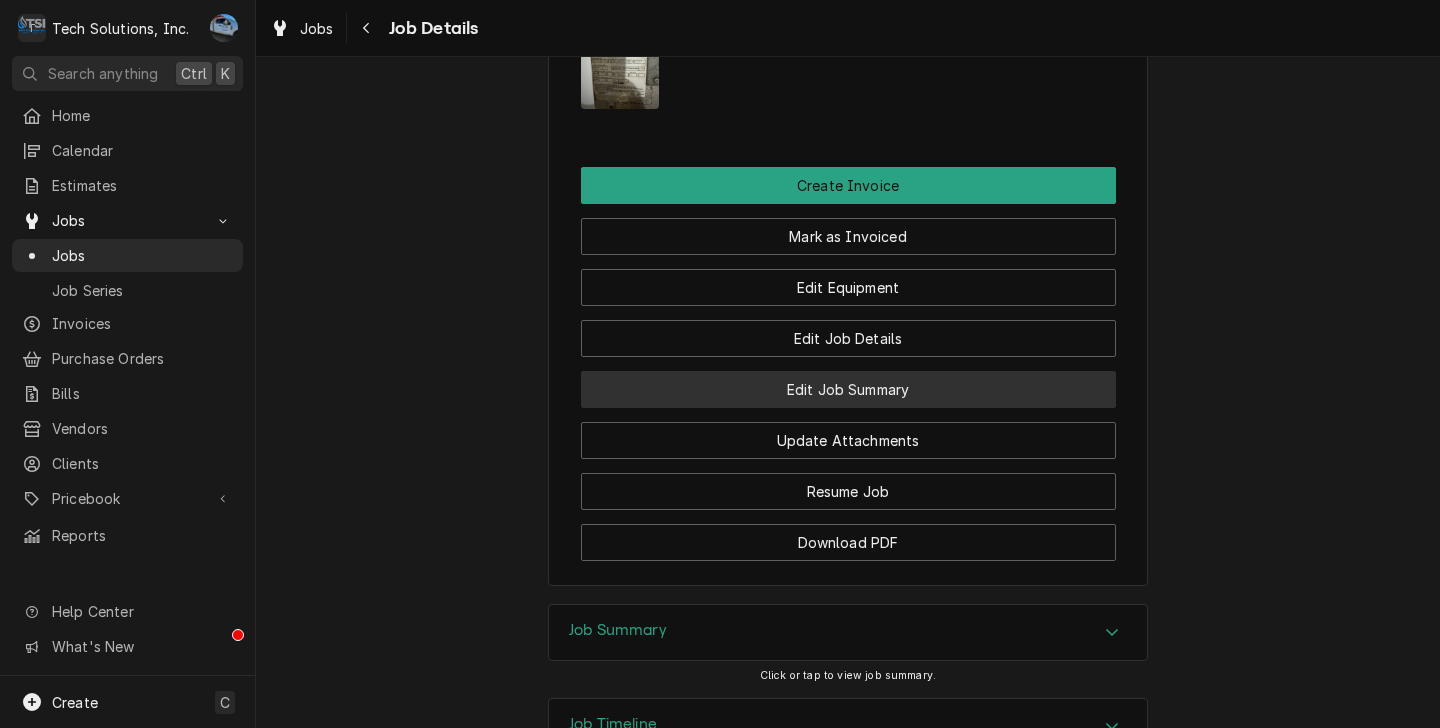 click on "Edit Job Summary" at bounding box center [848, 389] 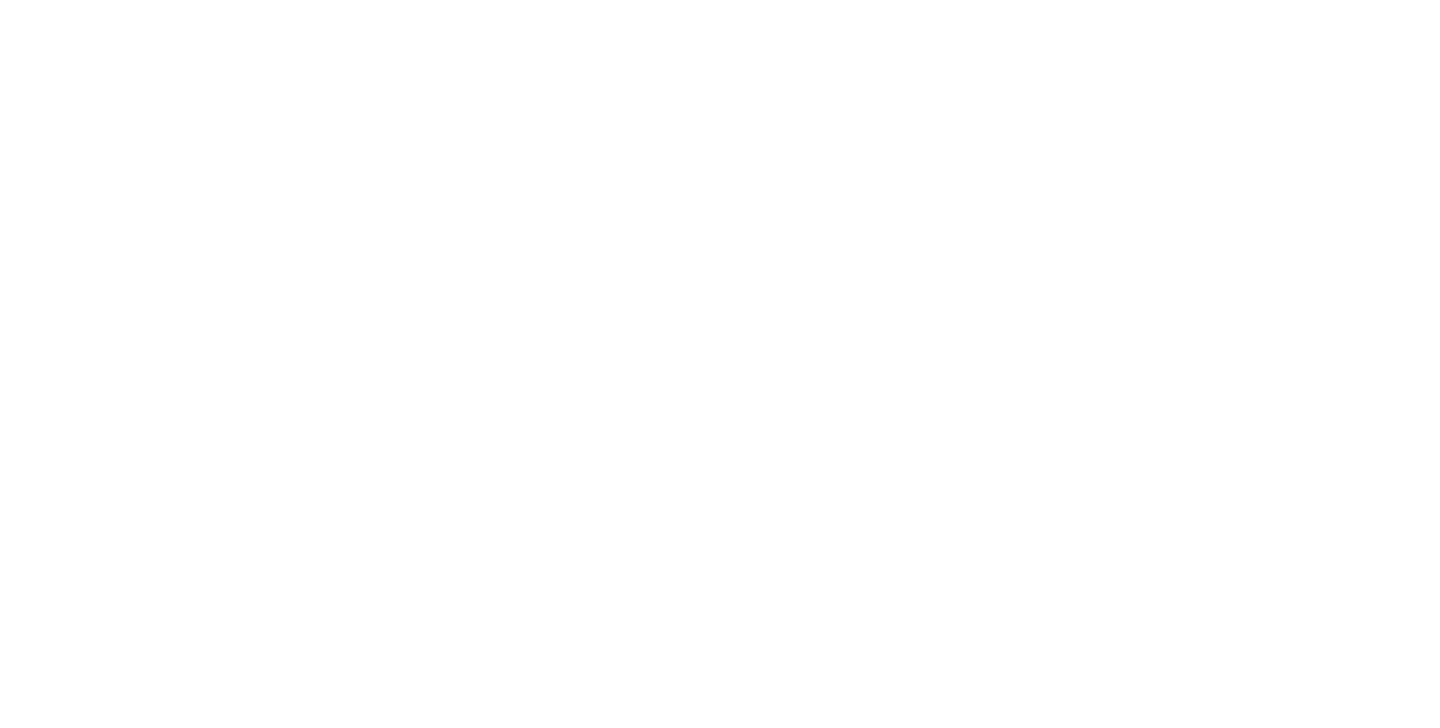 scroll, scrollTop: 0, scrollLeft: 0, axis: both 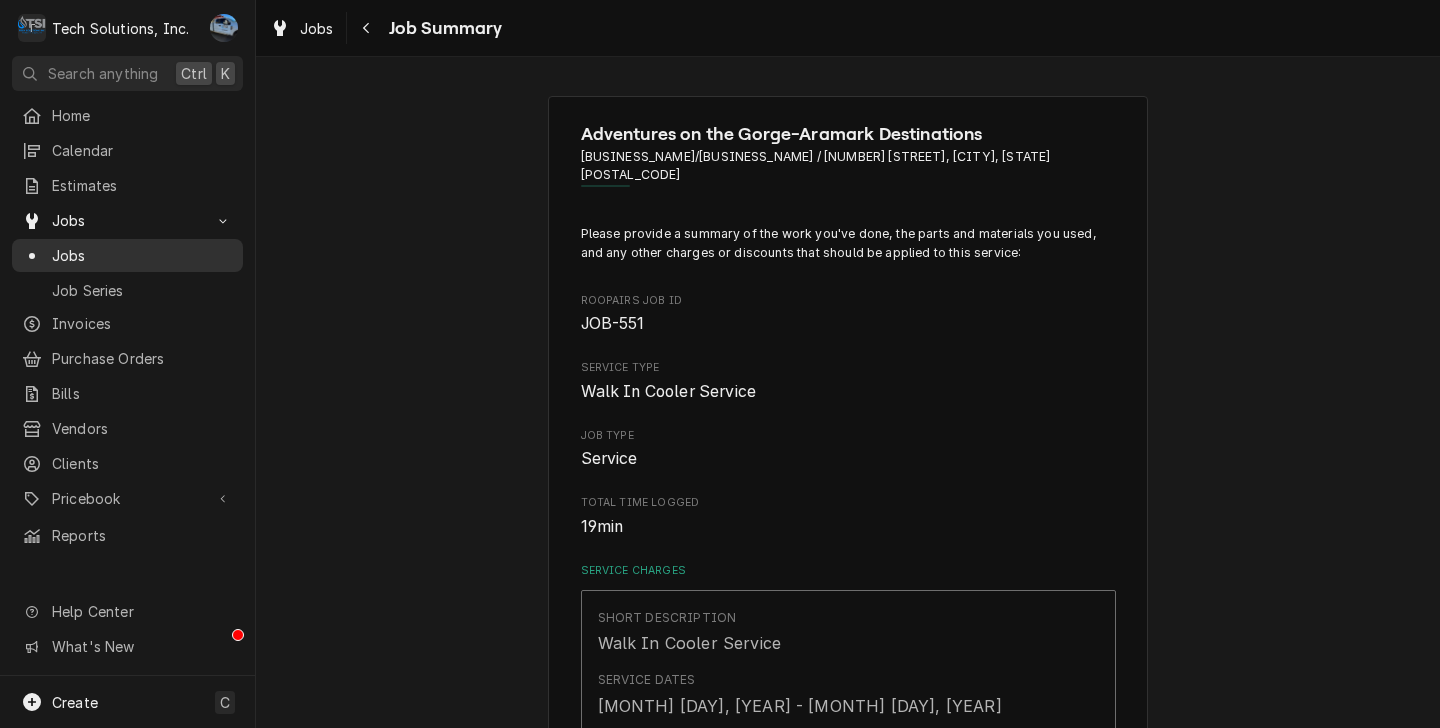 click on "Jobs" at bounding box center [142, 255] 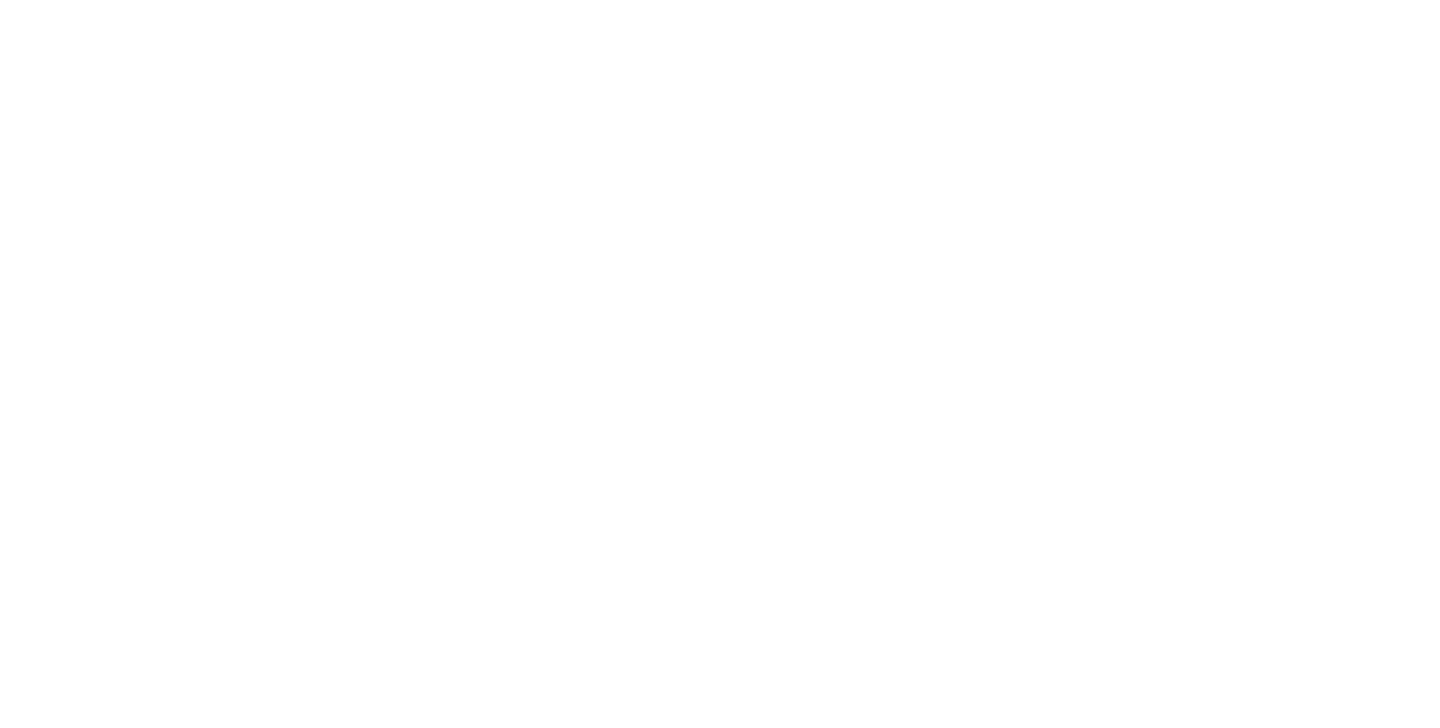 scroll, scrollTop: 0, scrollLeft: 0, axis: both 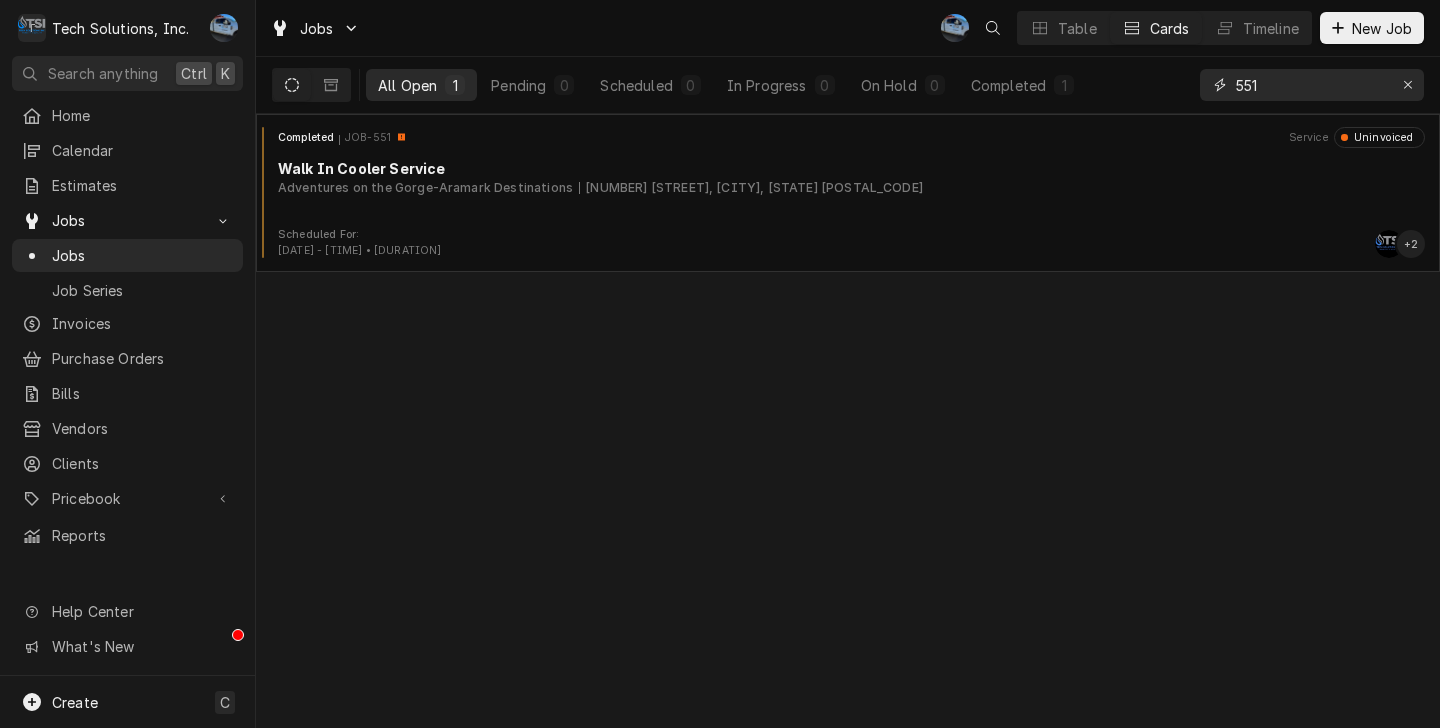 click on "551" at bounding box center [1311, 85] 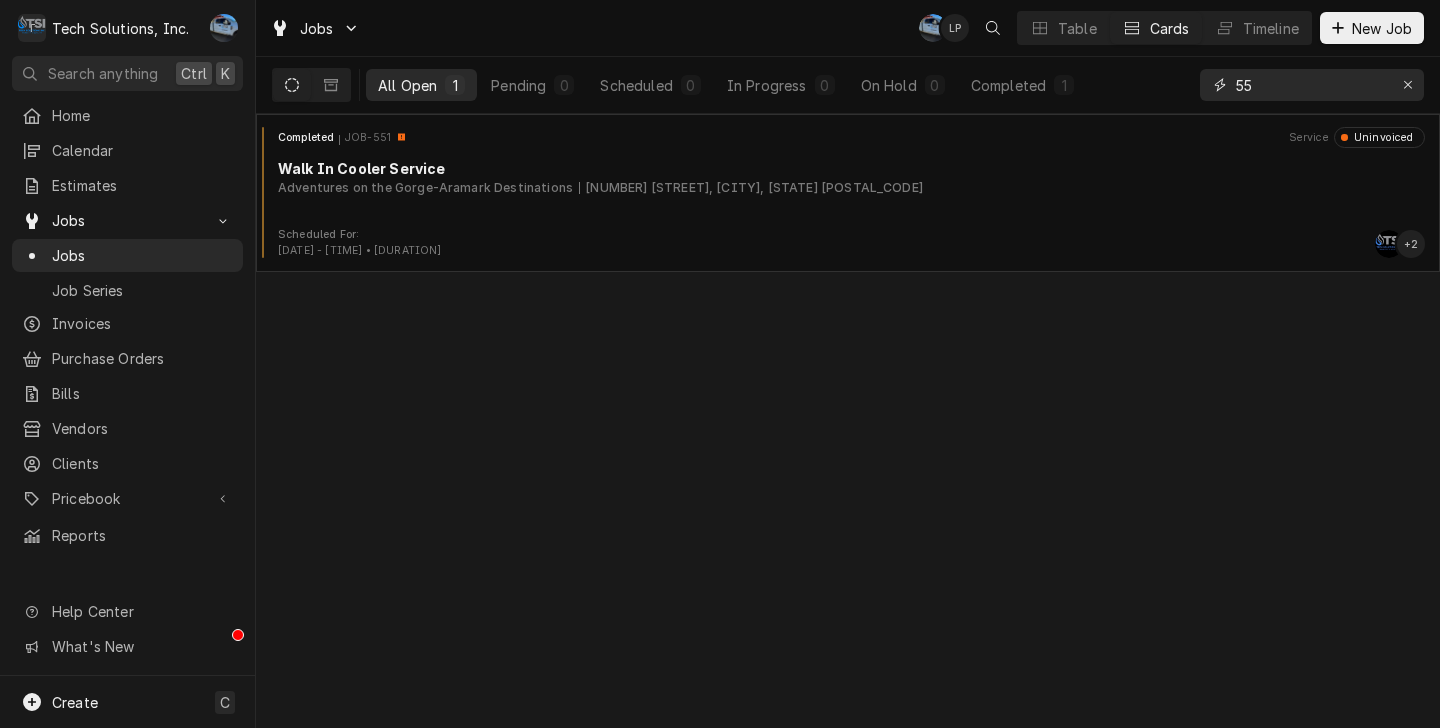 type on "5" 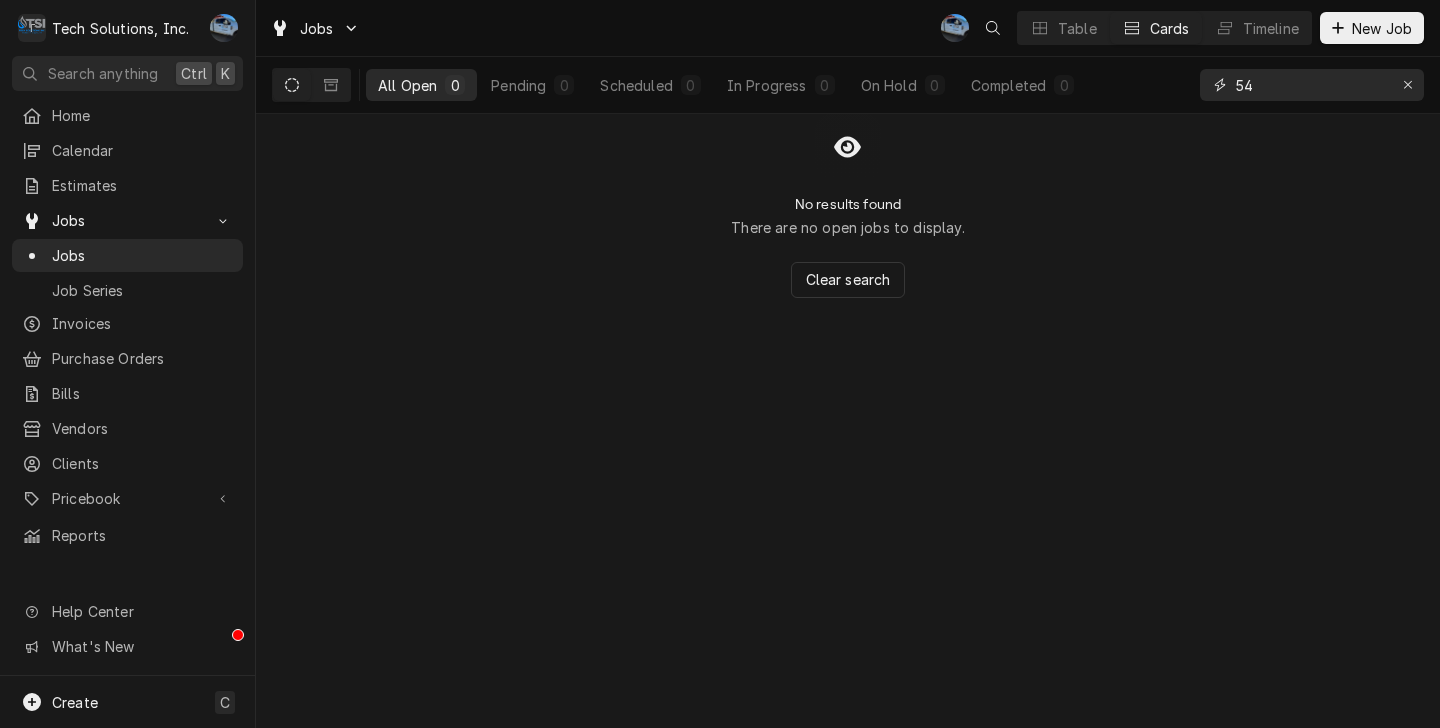 type on "5" 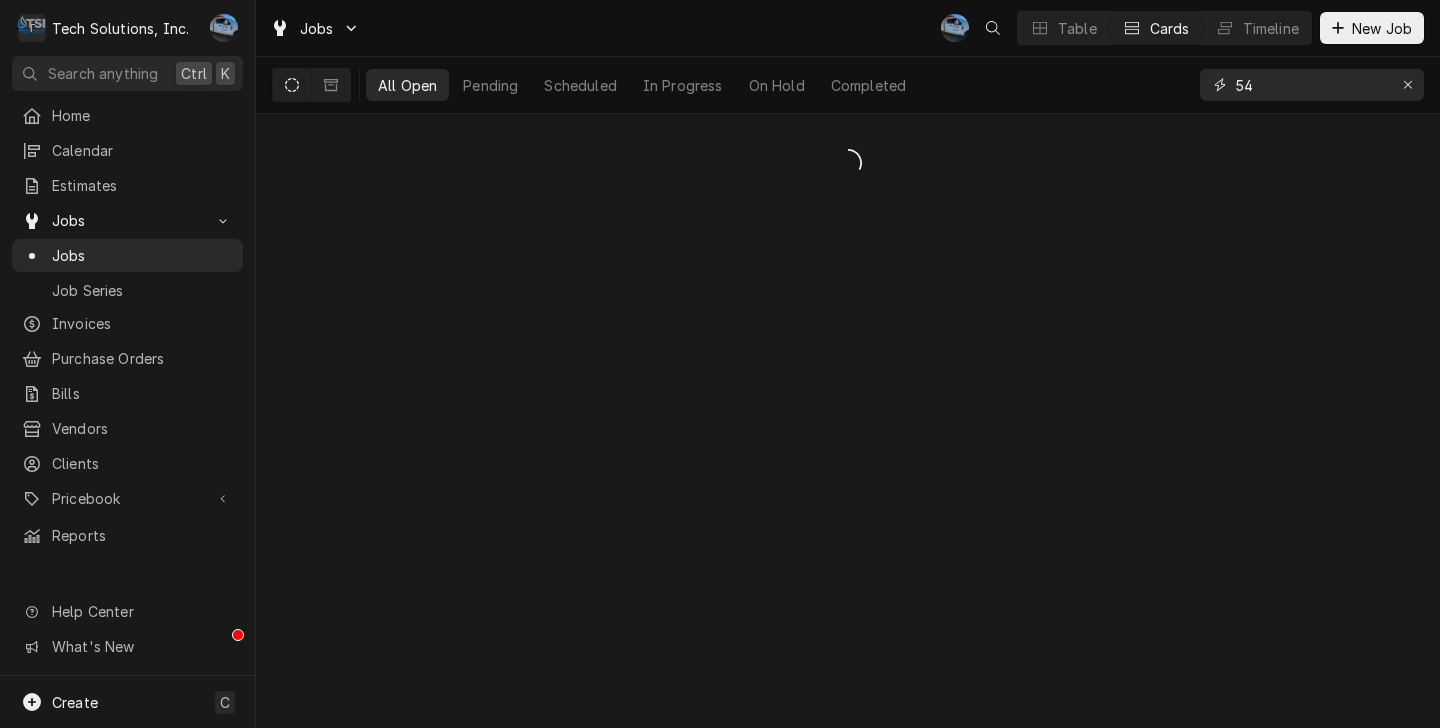 type on "5" 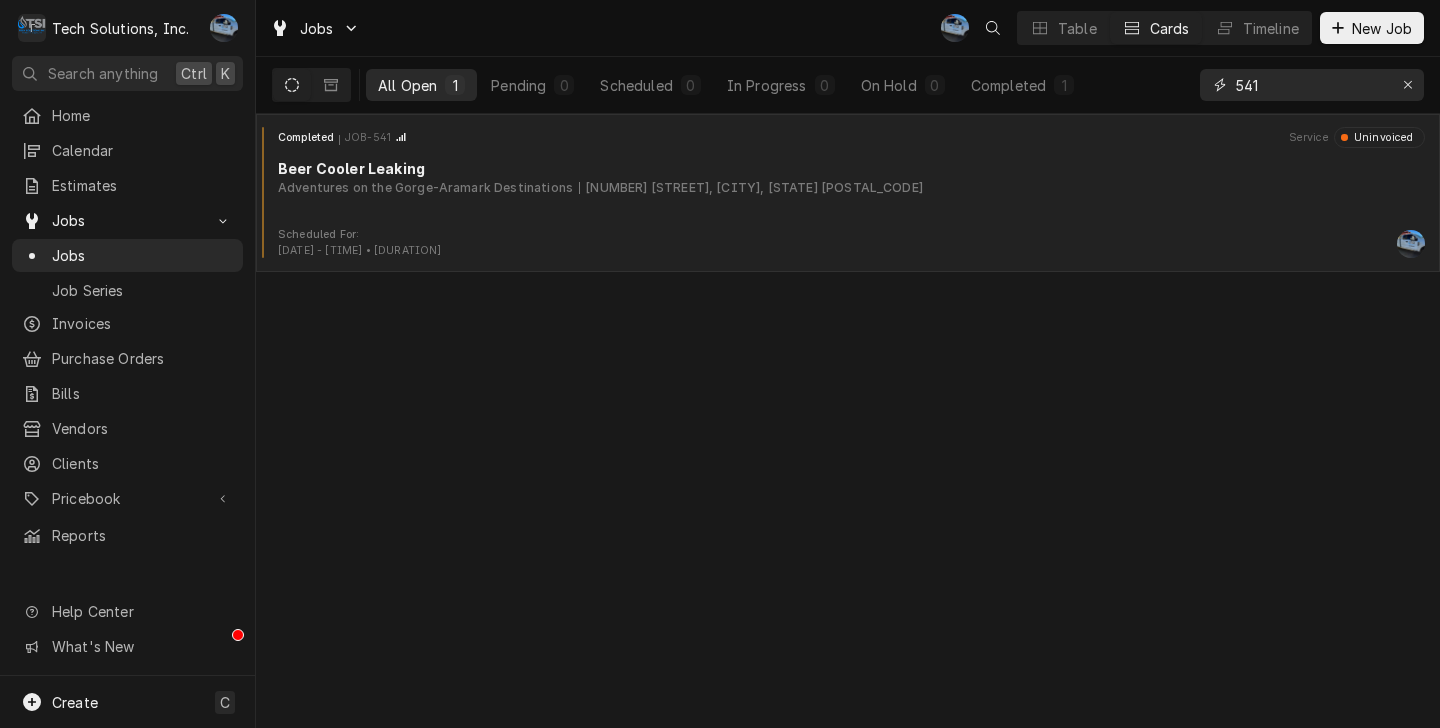 type on "541" 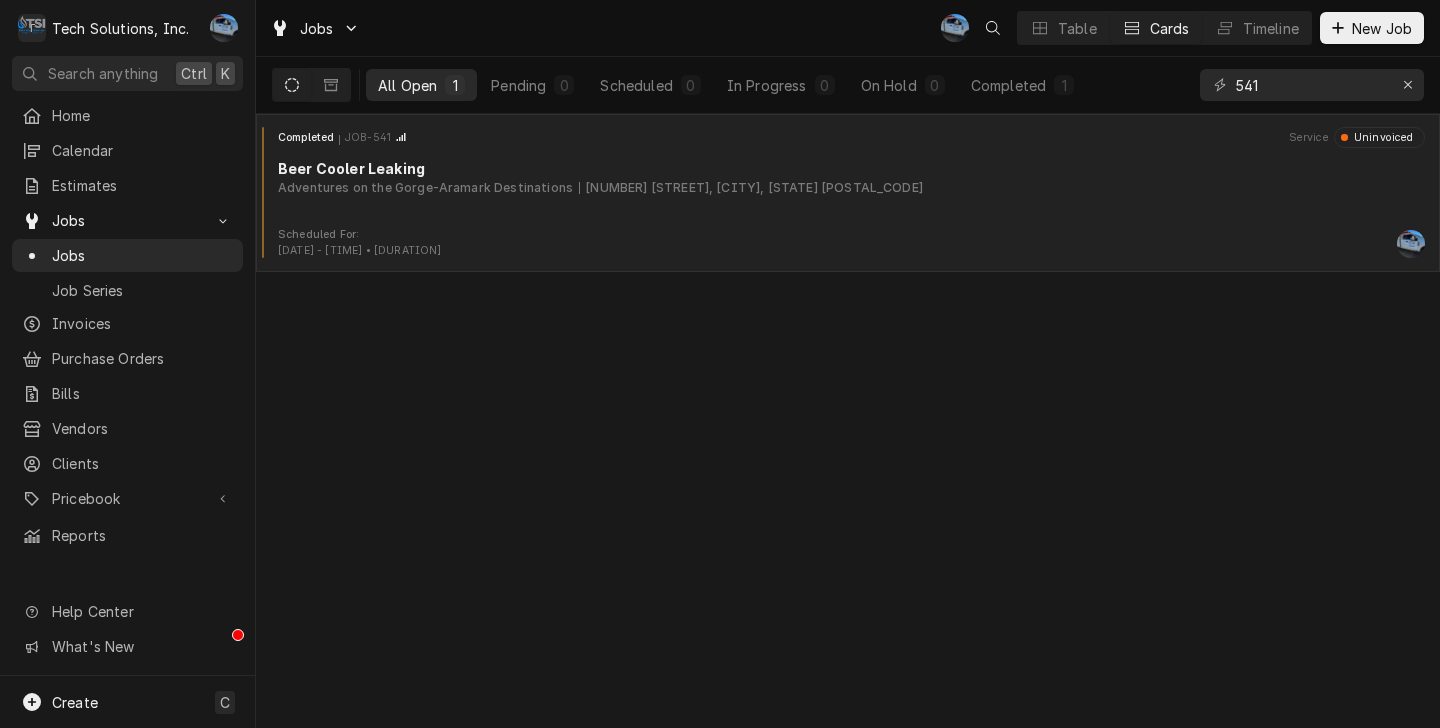 click on "96 Canyon Rim Campus Road, Lansing, WV 25862" at bounding box center [751, 188] 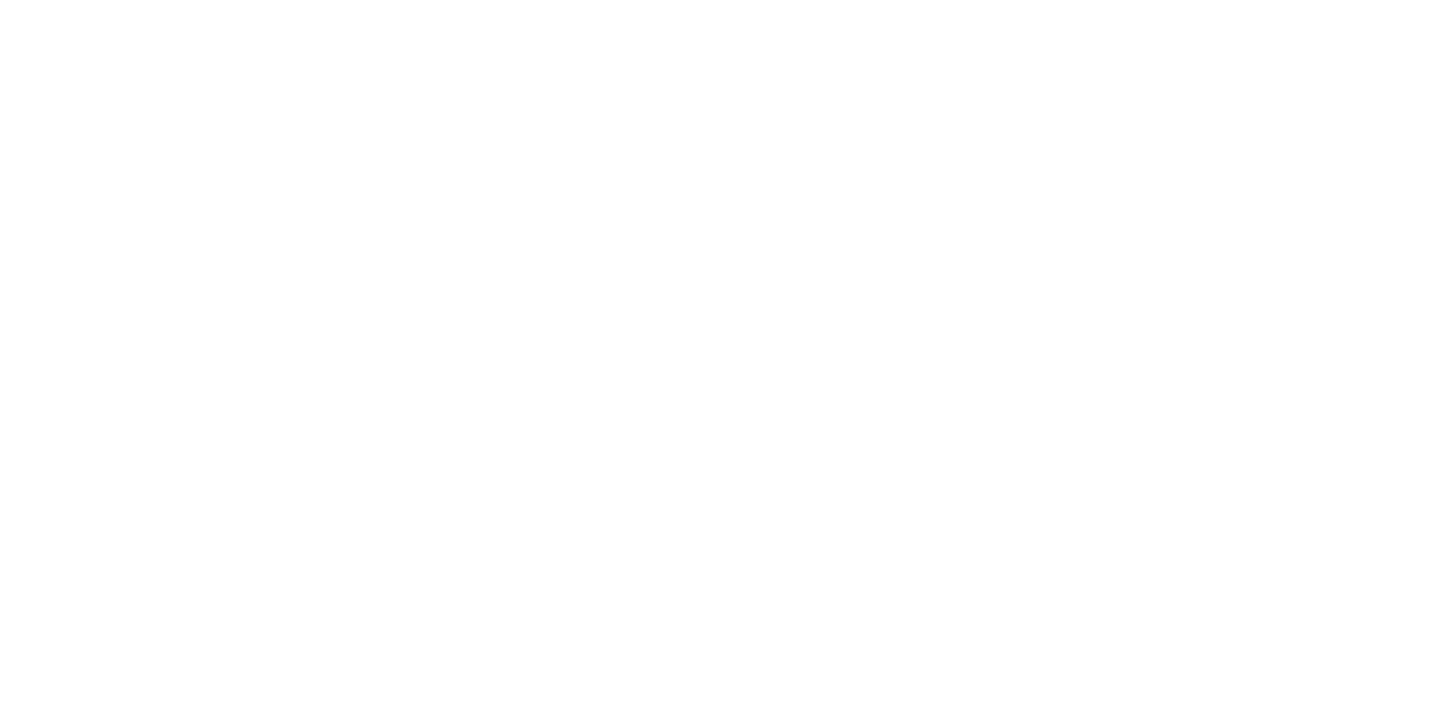 scroll, scrollTop: 0, scrollLeft: 0, axis: both 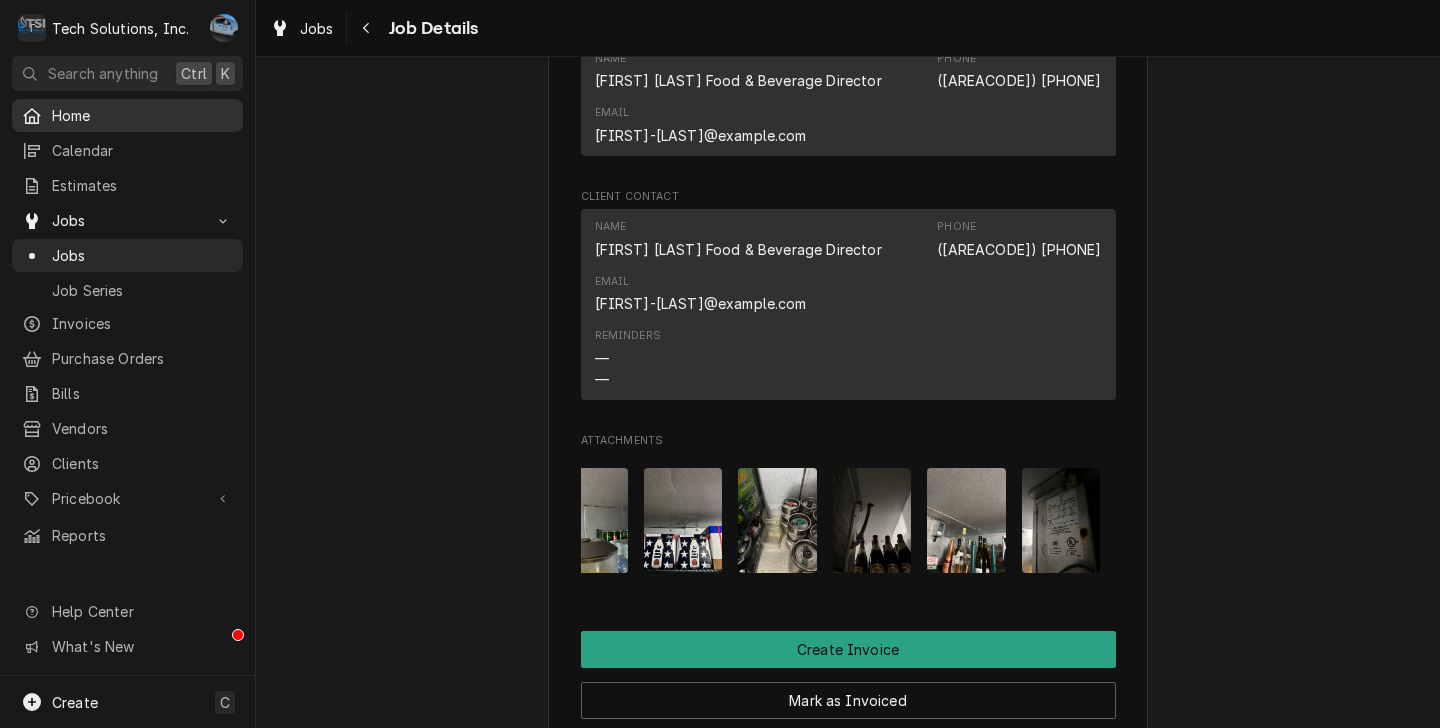 click on "Home" at bounding box center (142, 115) 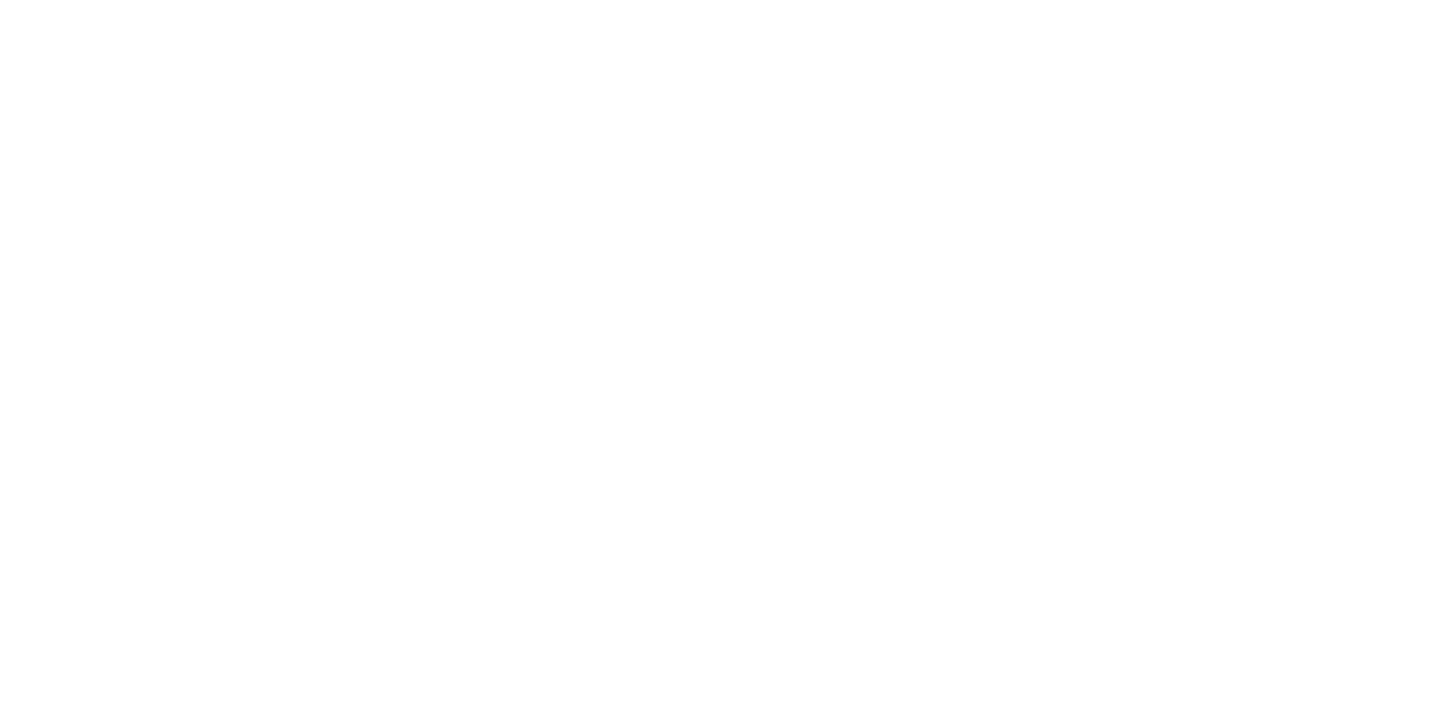 scroll, scrollTop: 0, scrollLeft: 0, axis: both 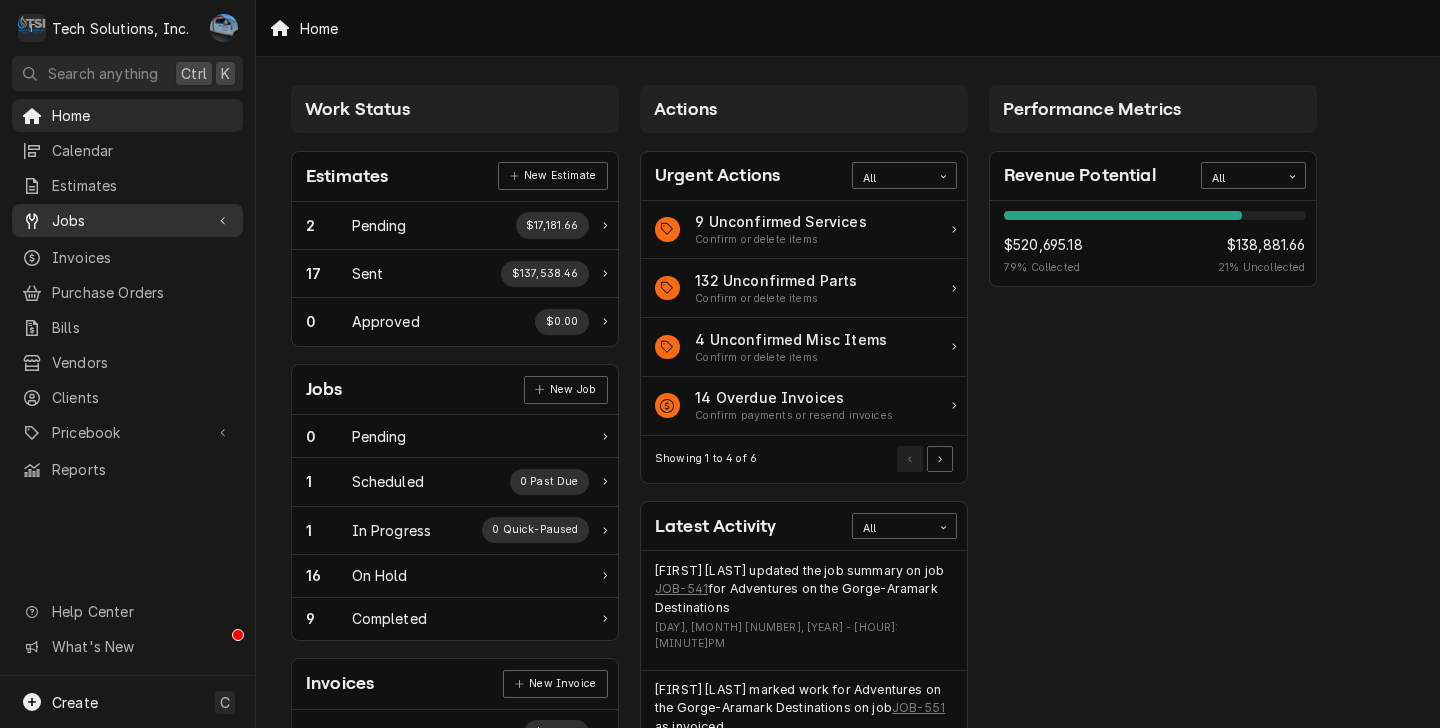 click on "Jobs" at bounding box center [127, 220] 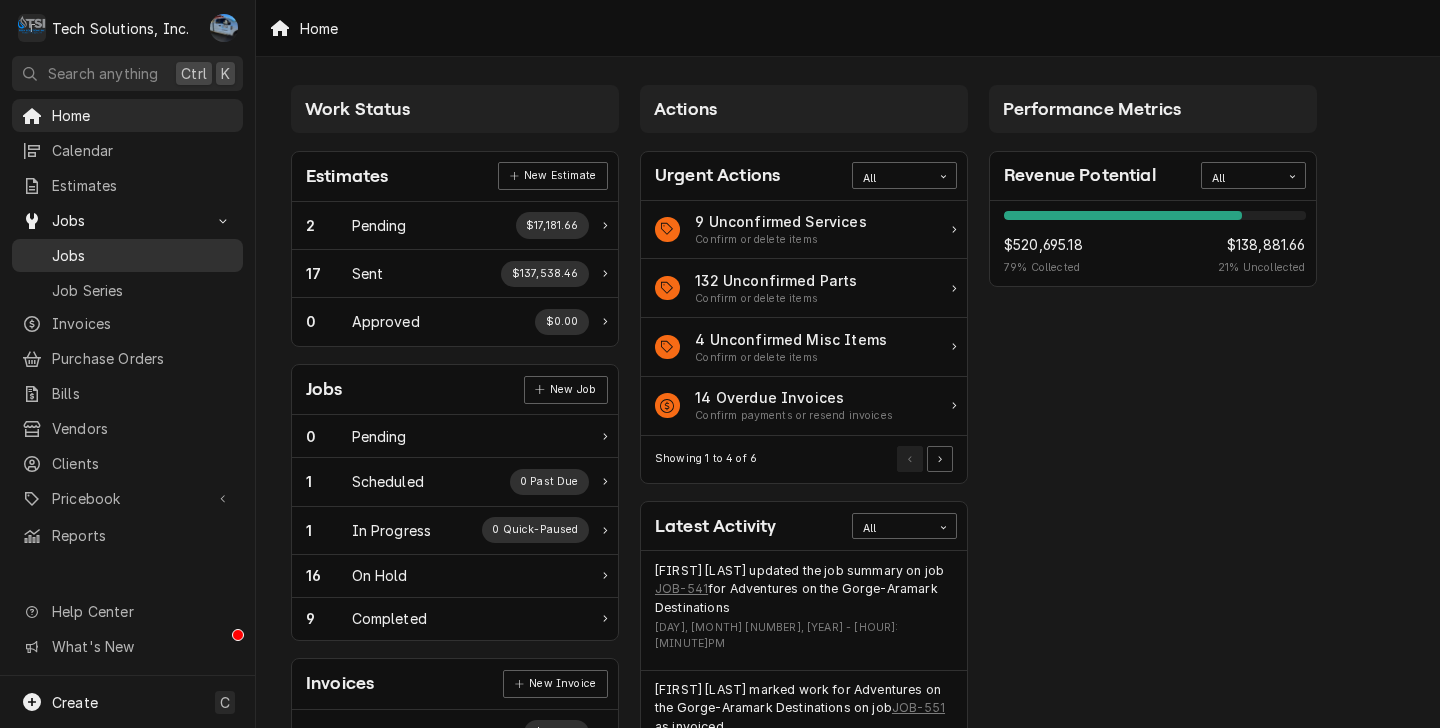 click on "Jobs" at bounding box center [142, 255] 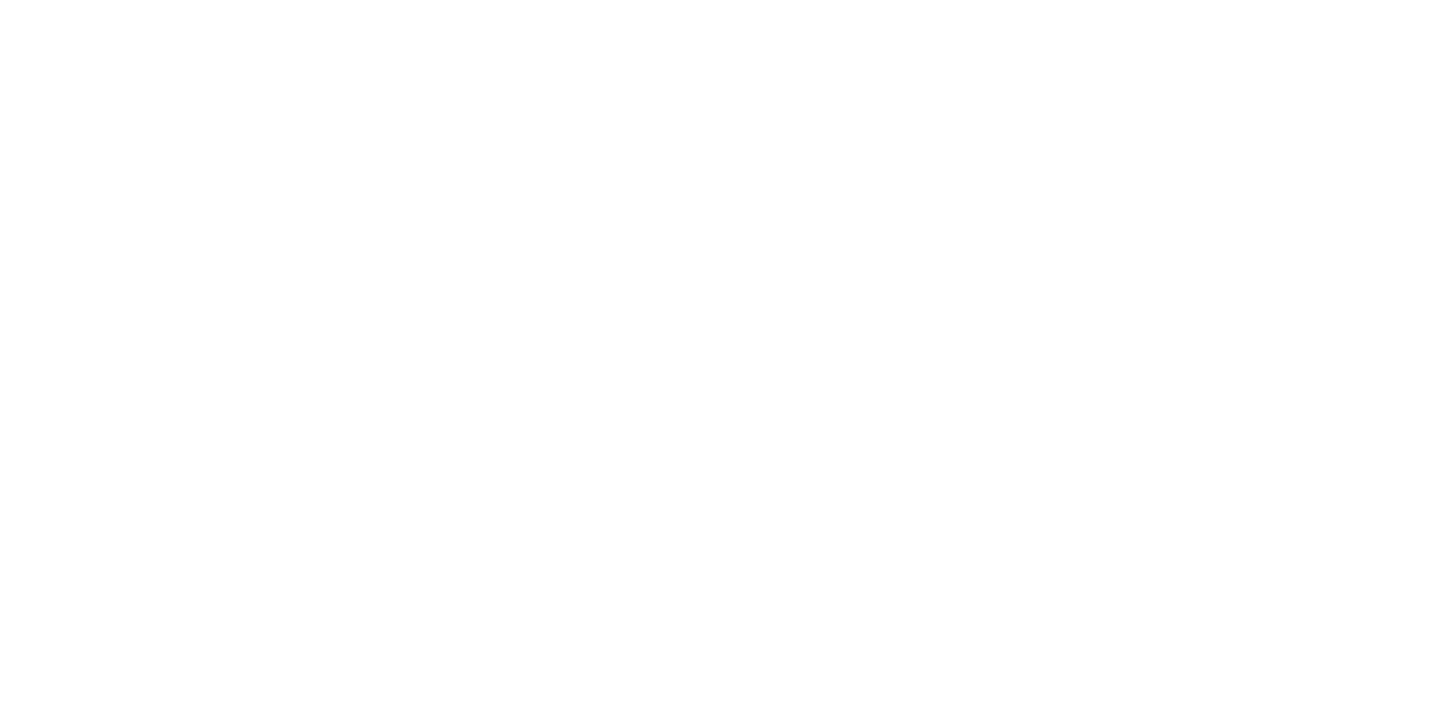 scroll, scrollTop: 0, scrollLeft: 0, axis: both 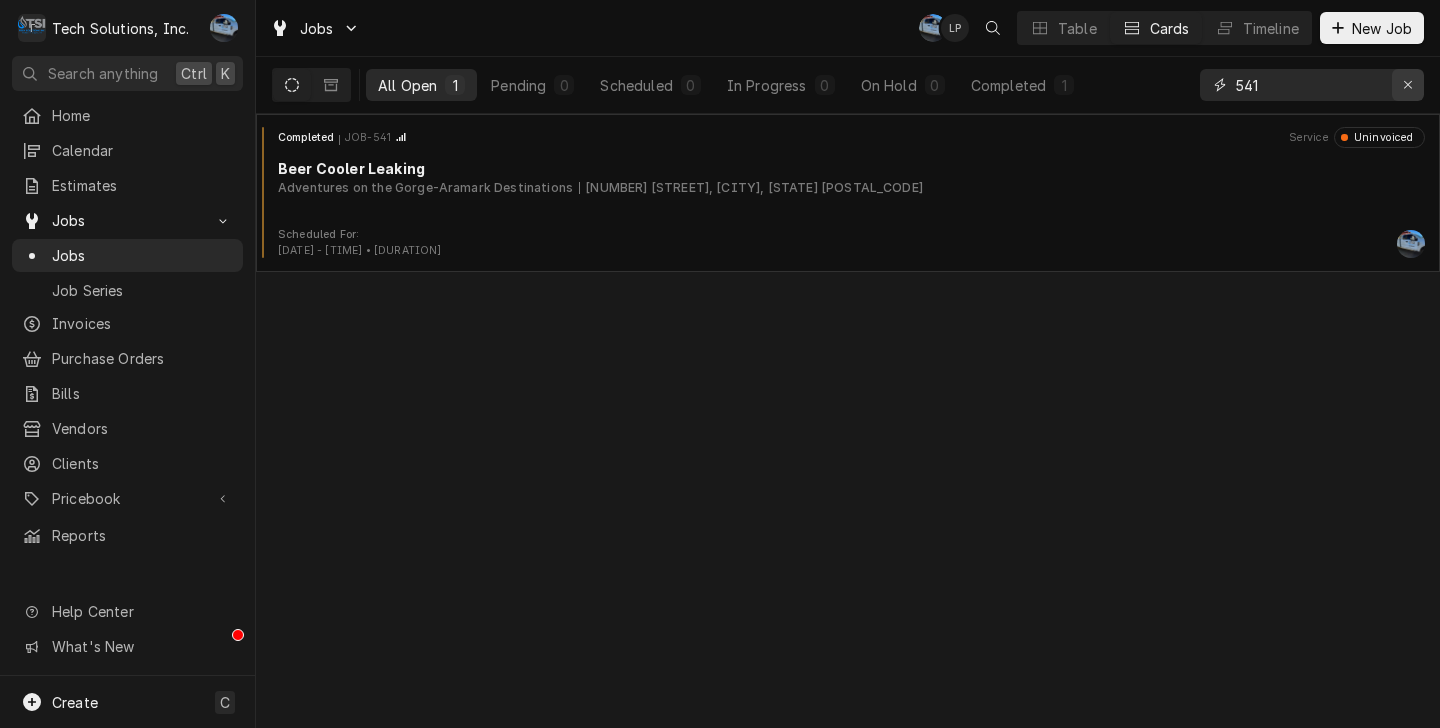 click at bounding box center (1408, 85) 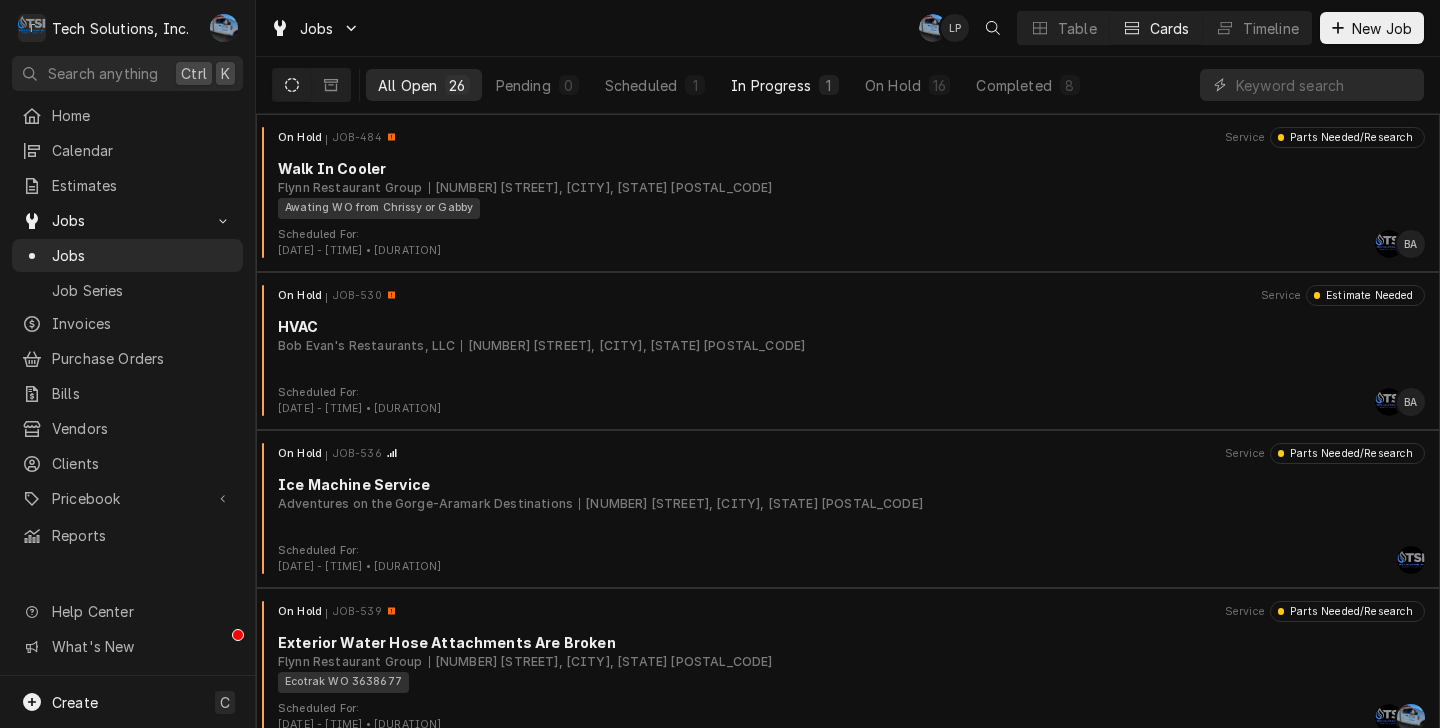 click on "In Progress" at bounding box center (771, 85) 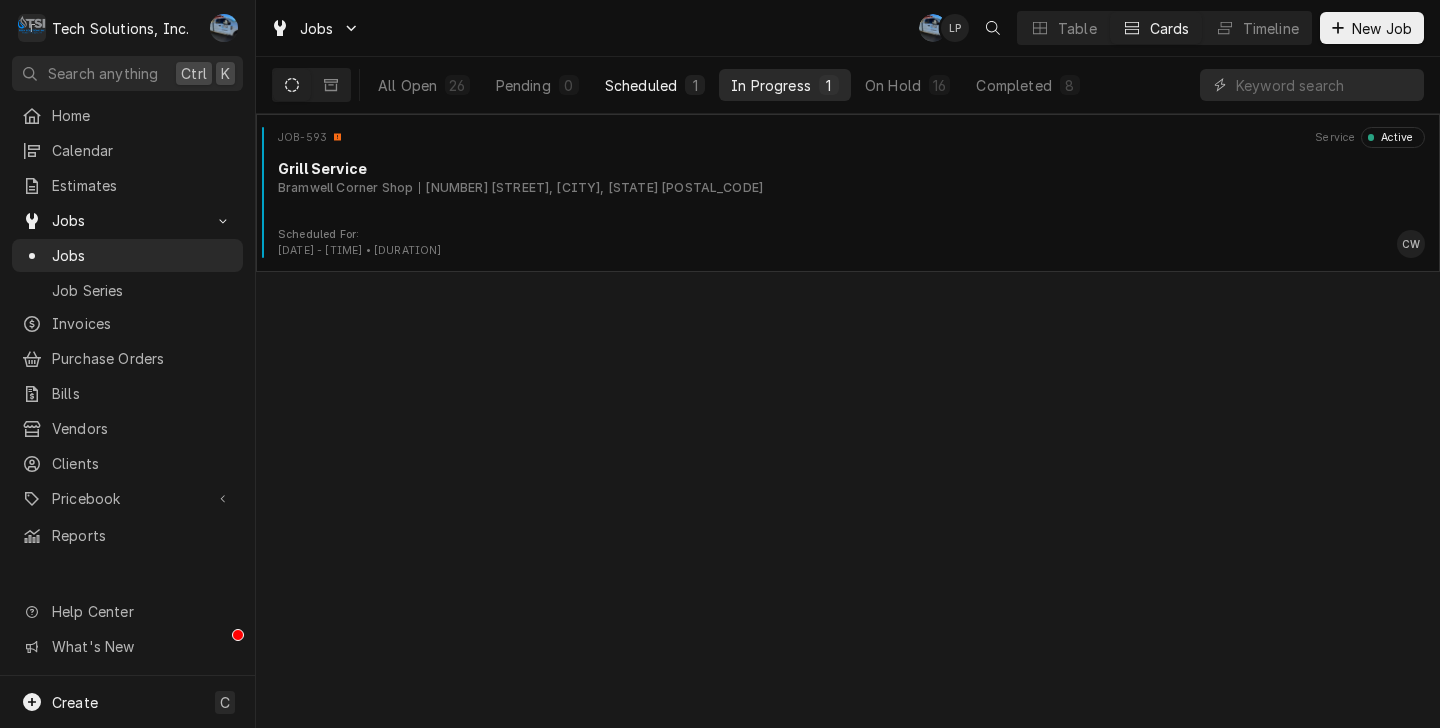 click on "Scheduled" at bounding box center [641, 85] 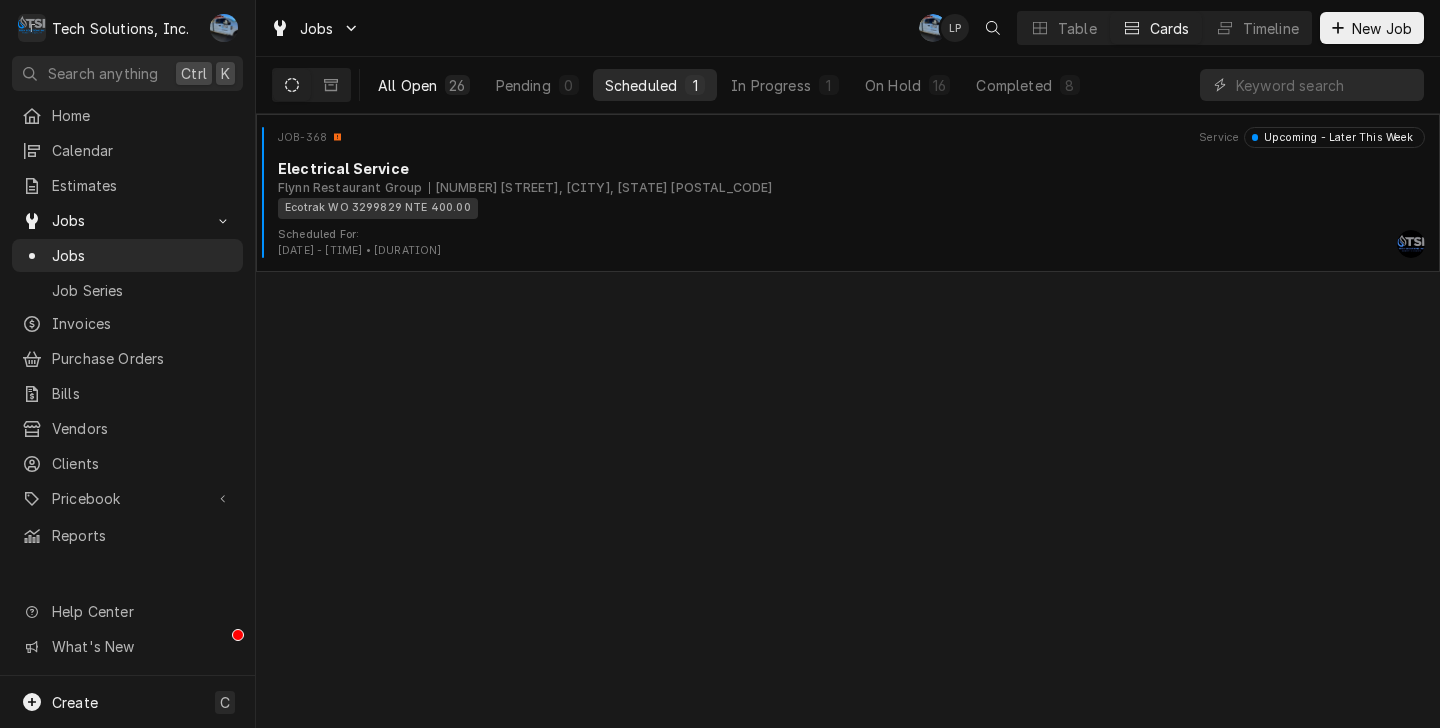 click on "All Open" at bounding box center (407, 85) 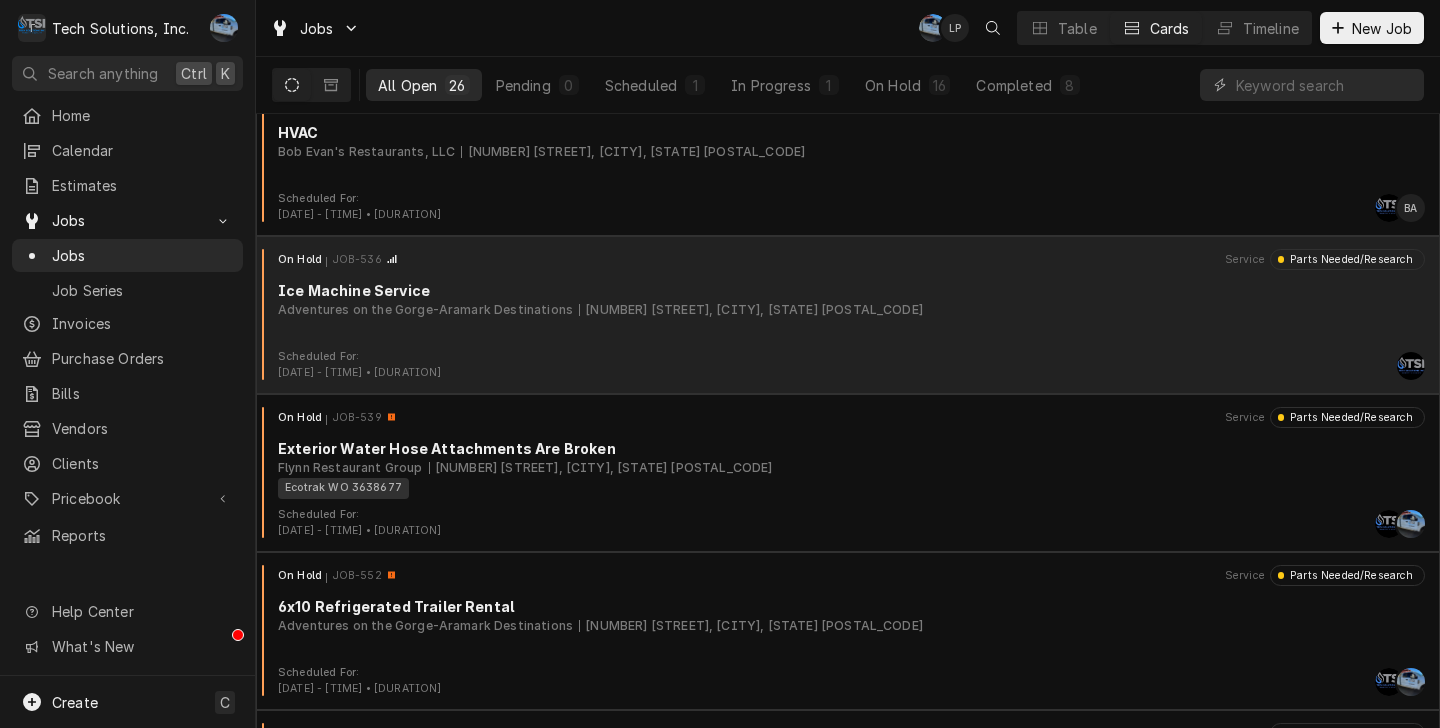 scroll, scrollTop: 0, scrollLeft: 0, axis: both 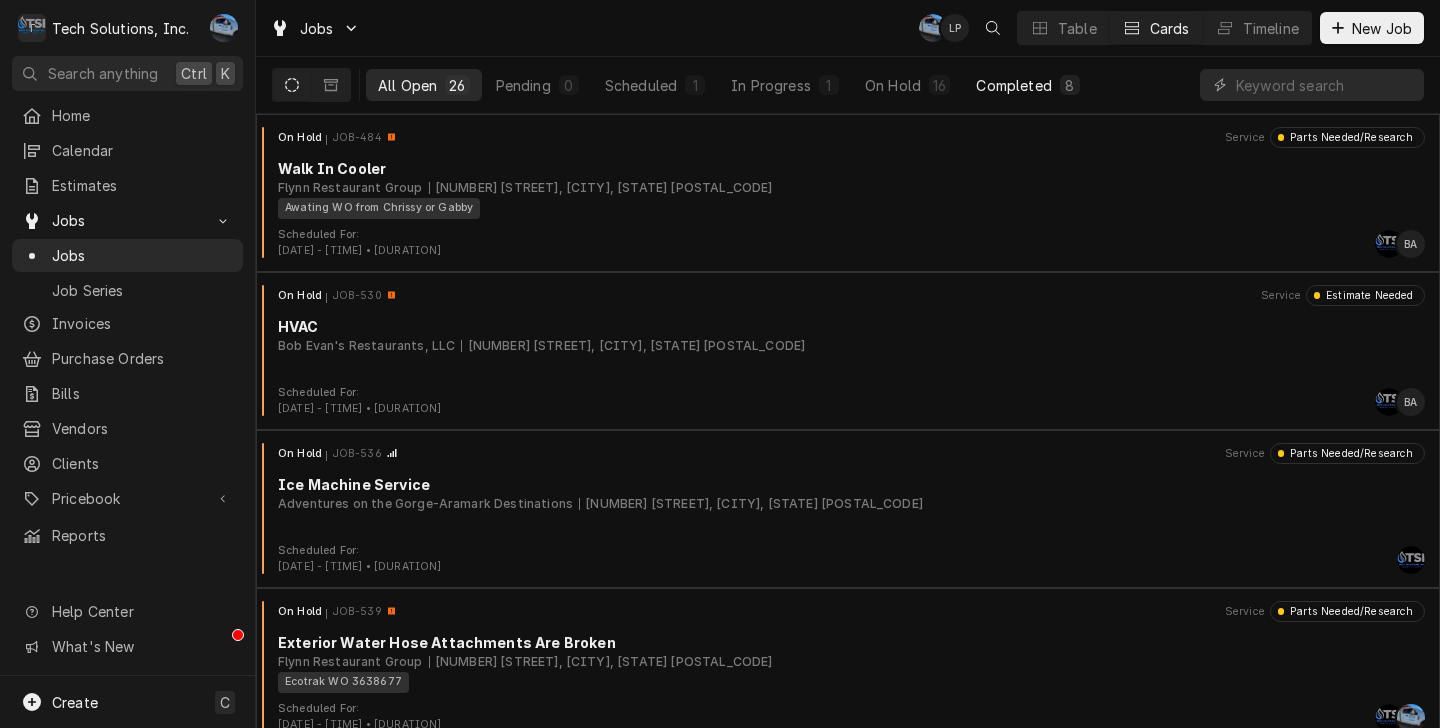 click on "Completed" at bounding box center (1013, 85) 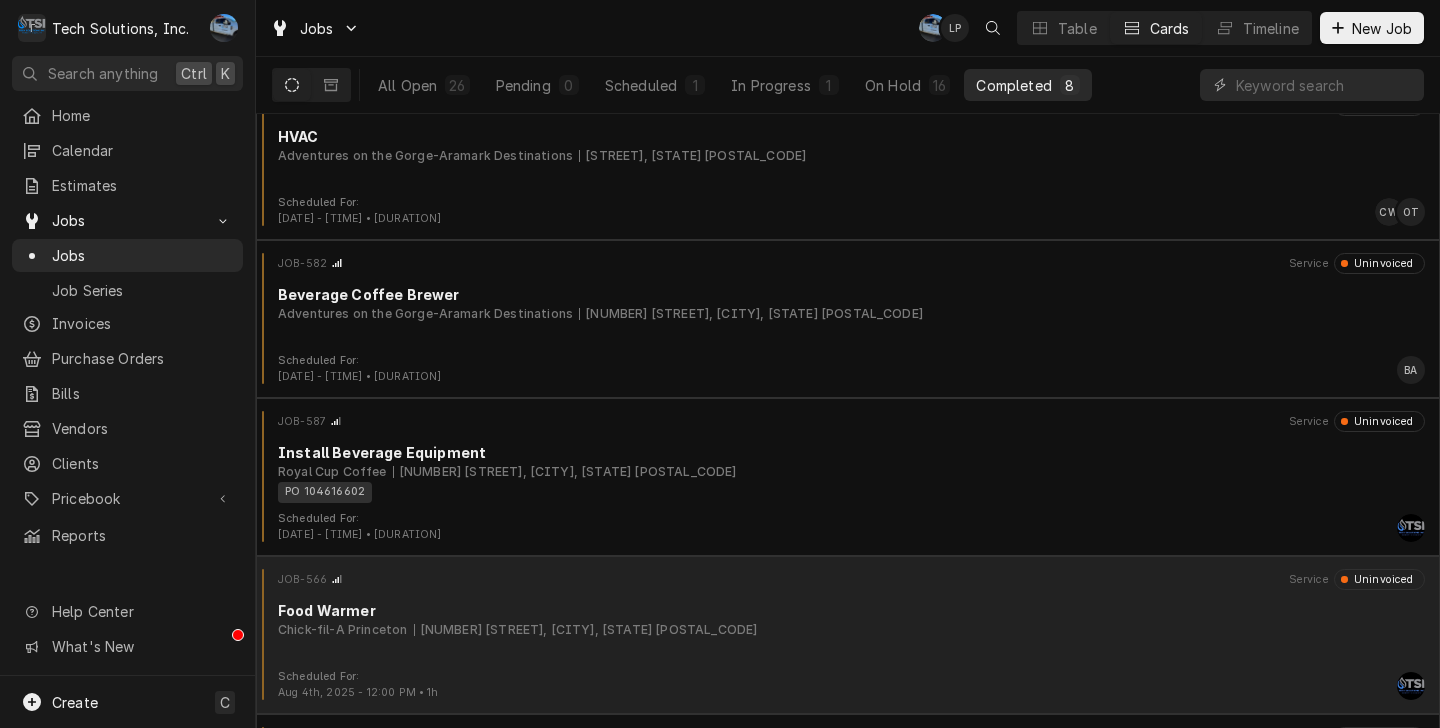 scroll, scrollTop: 0, scrollLeft: 0, axis: both 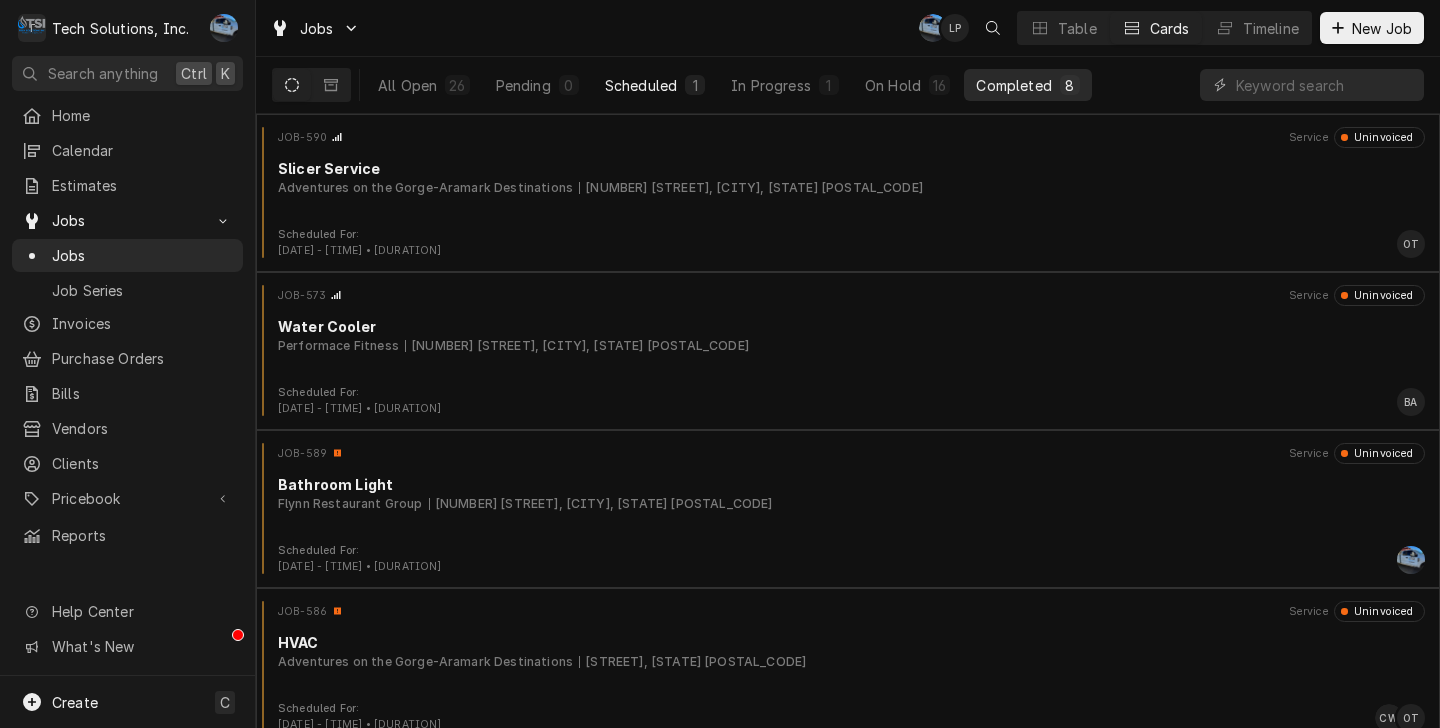click on "Scheduled" at bounding box center (641, 85) 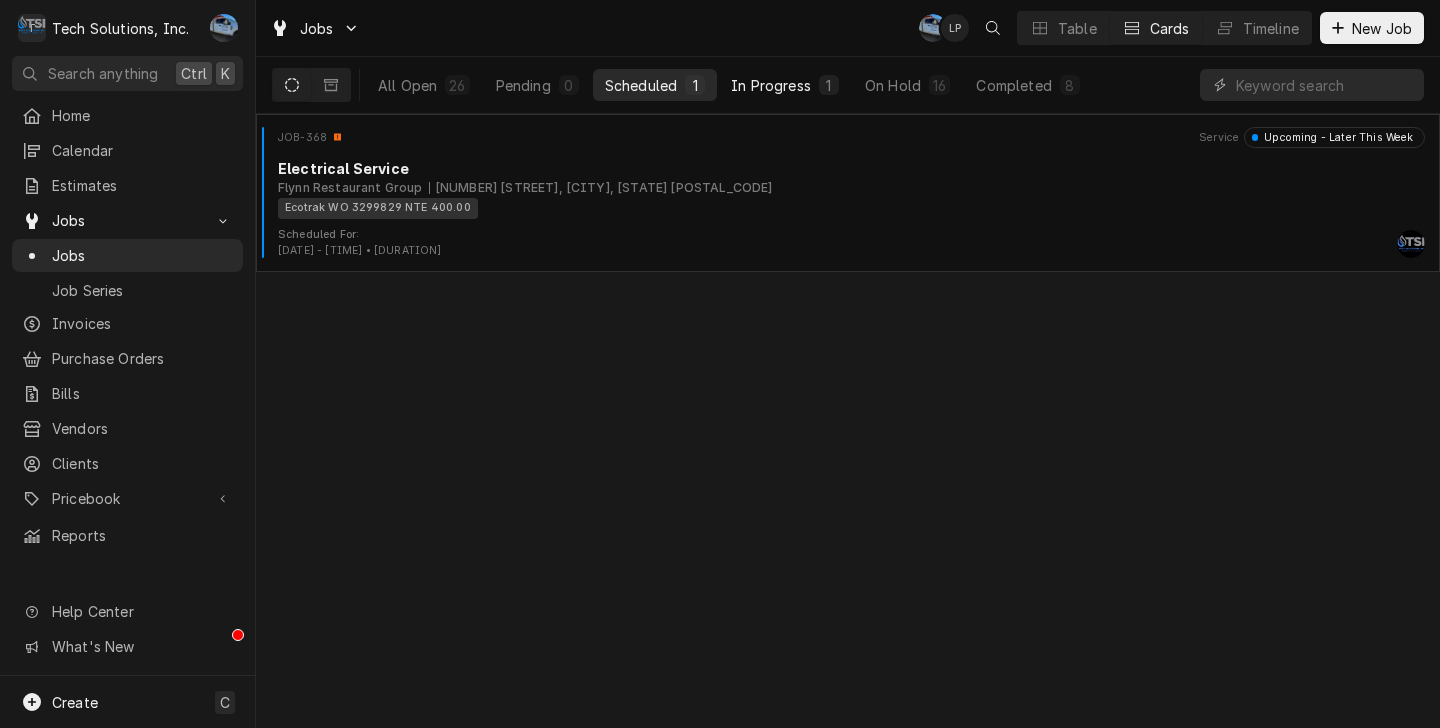 click on "In Progress" at bounding box center [771, 85] 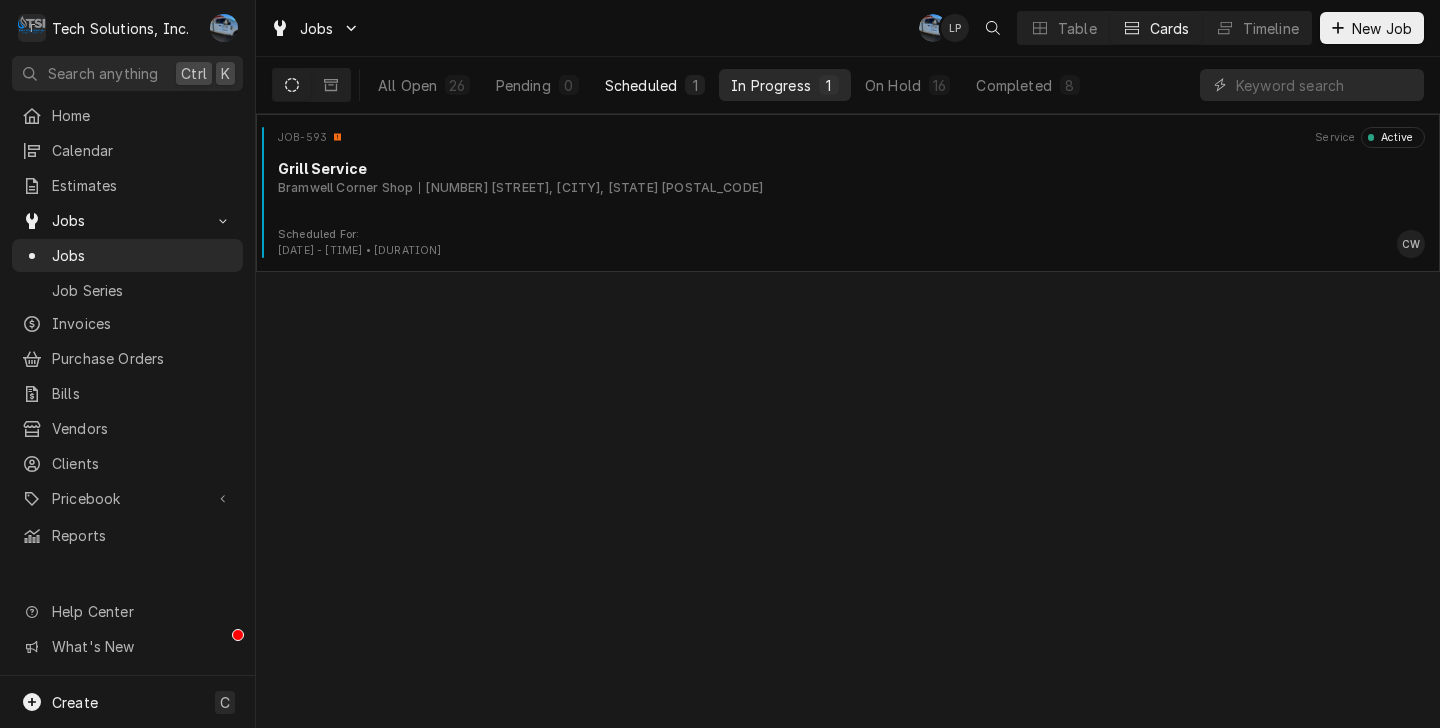 click on "Scheduled" at bounding box center (641, 85) 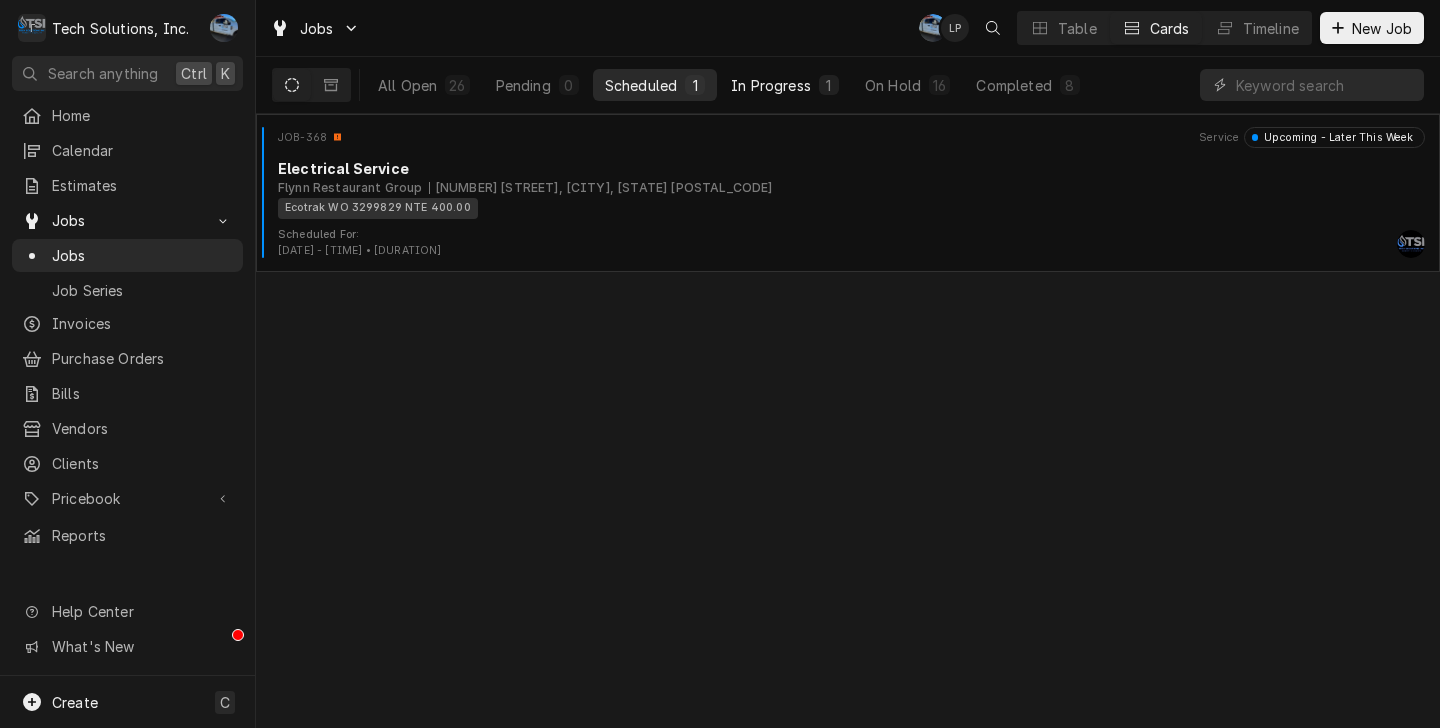 drag, startPoint x: 743, startPoint y: 85, endPoint x: 727, endPoint y: 87, distance: 16.124516 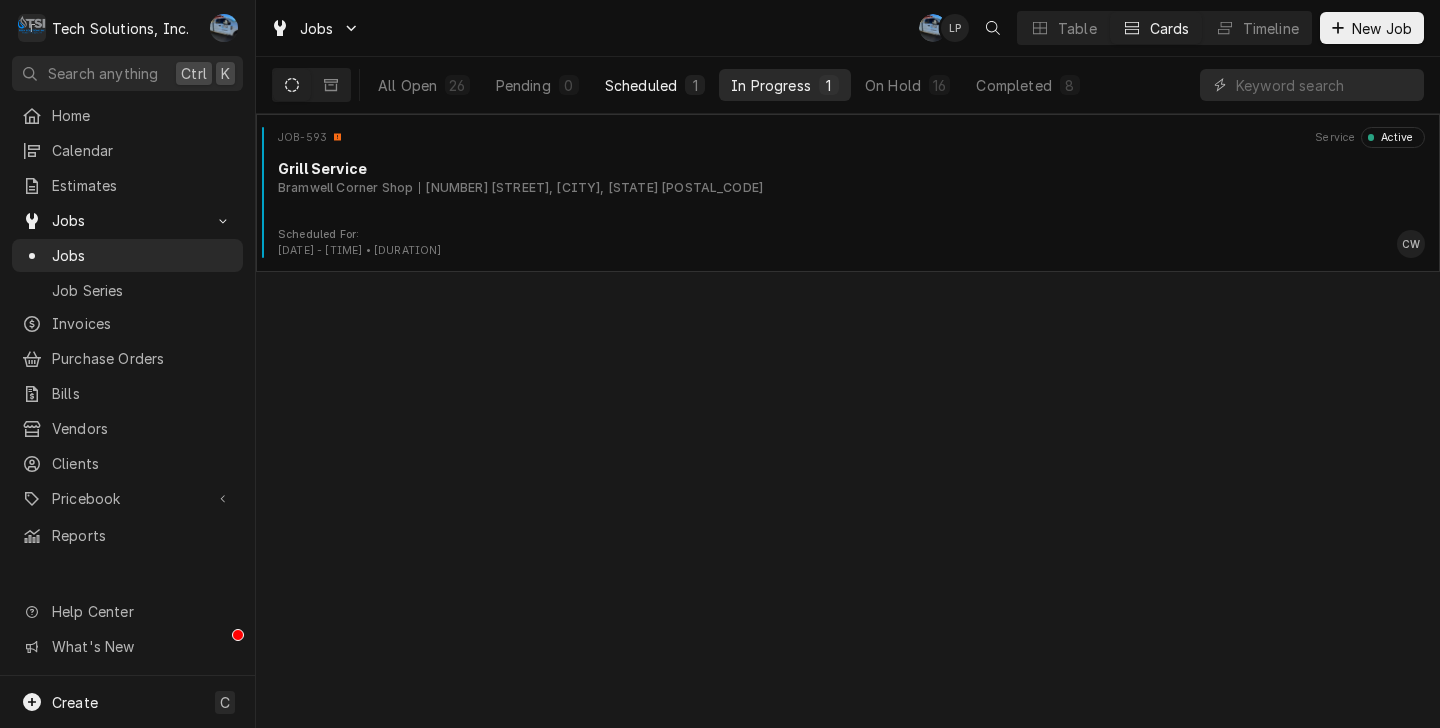 click on "Scheduled" at bounding box center (641, 85) 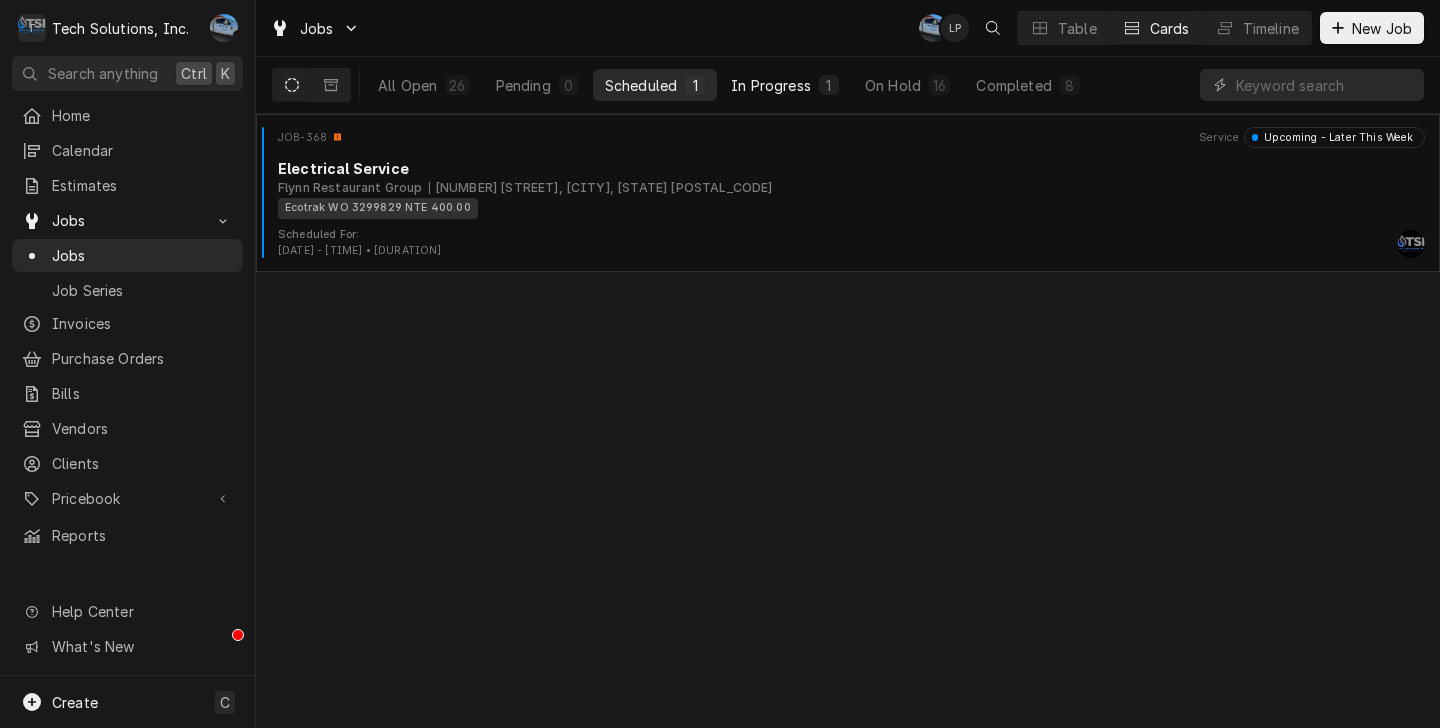 click on "In Progress" at bounding box center (771, 85) 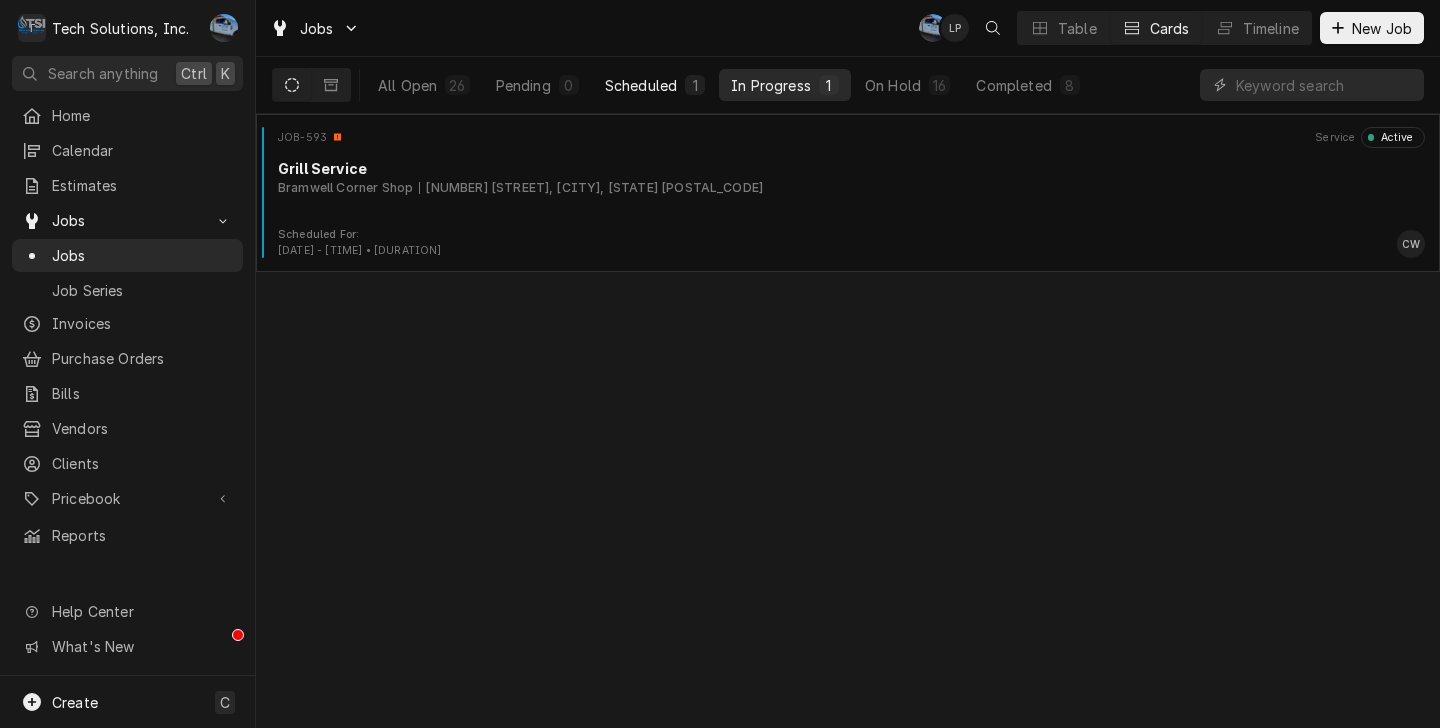 click on "1" at bounding box center (695, 85) 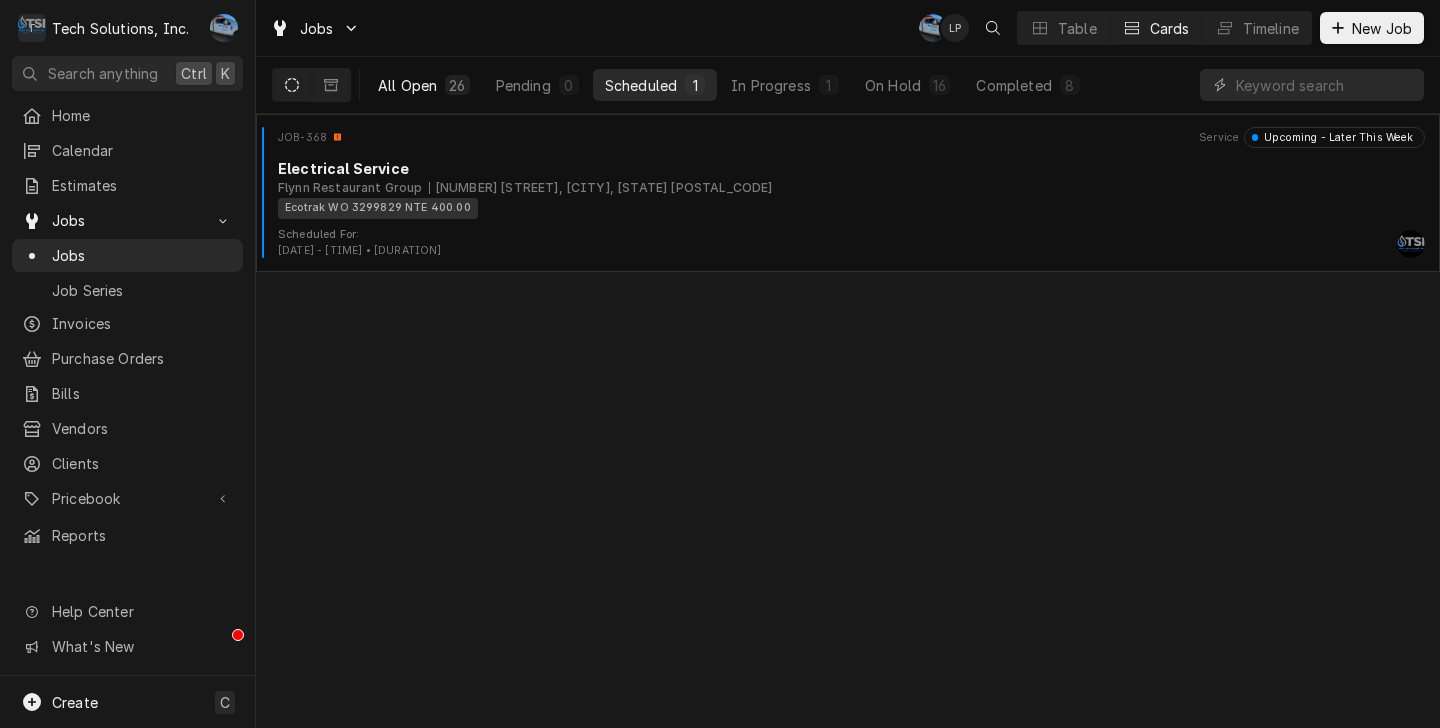 click on "All Open" at bounding box center (407, 85) 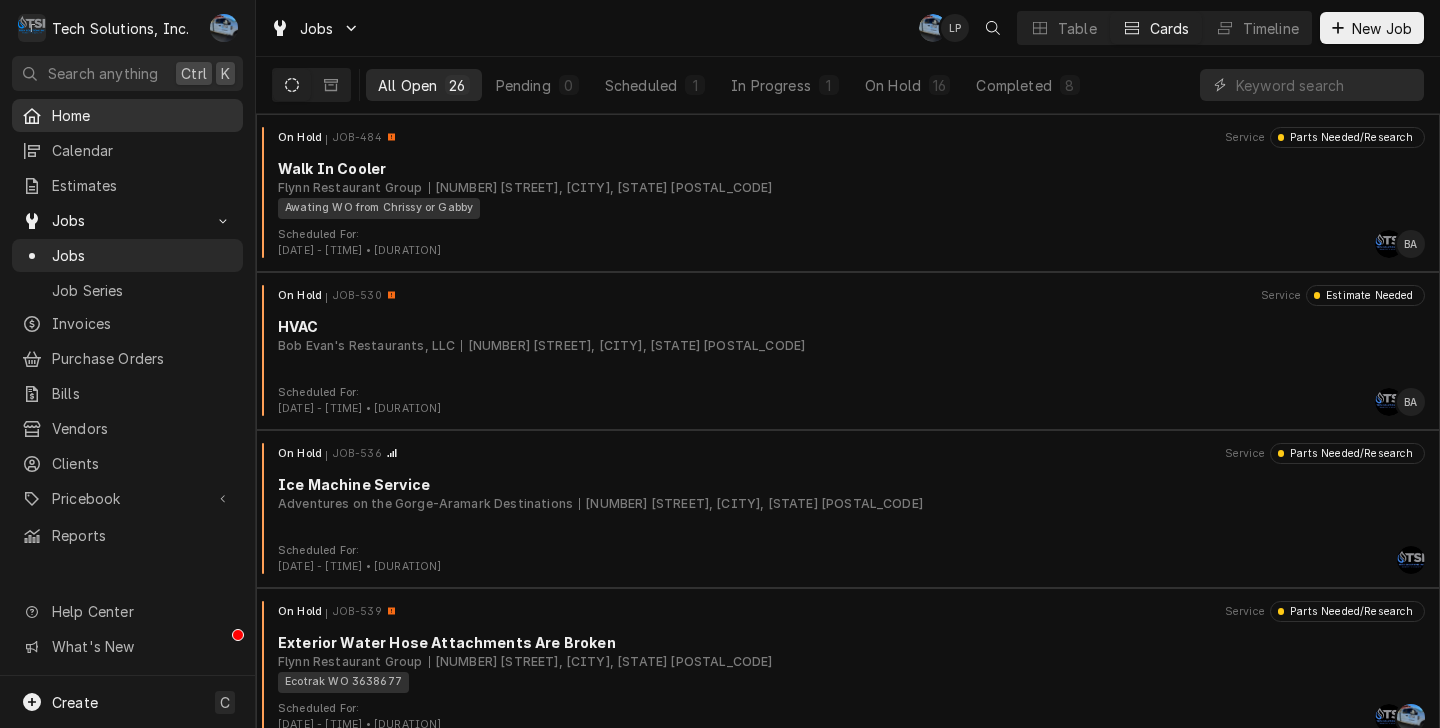 click on "Home" at bounding box center [142, 115] 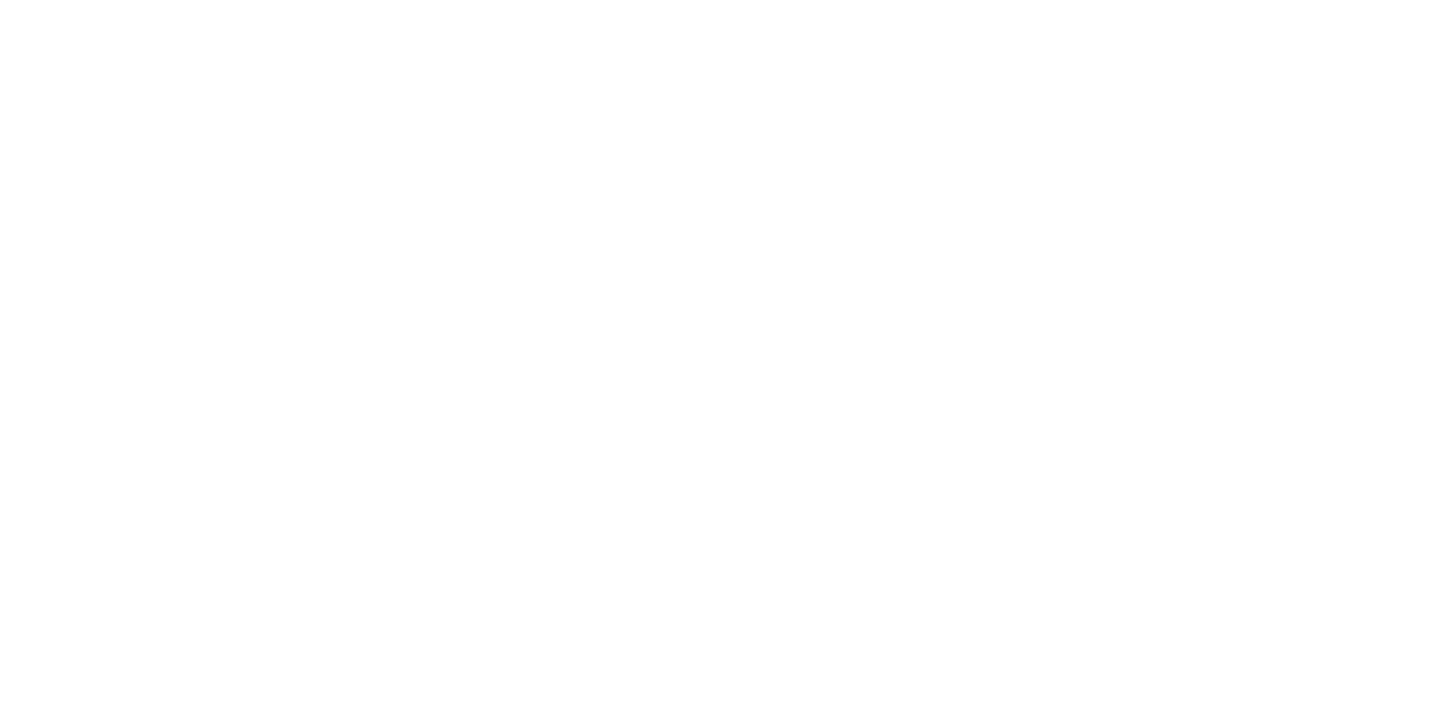 scroll, scrollTop: 0, scrollLeft: 0, axis: both 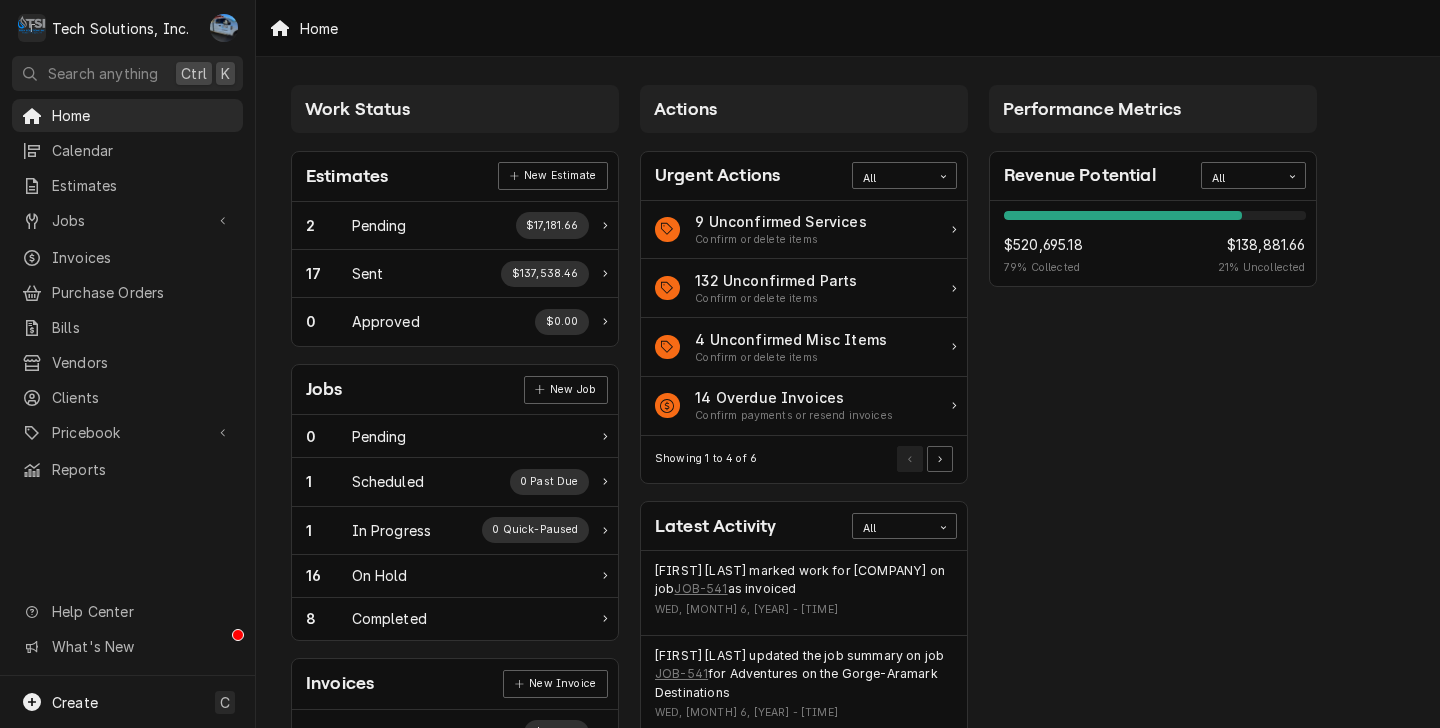click on "Jobs New Job 0 Pending 1 Scheduled 0 Past Due 1 In Progress 0 Quick-Paused 16 On Hold 8 Completed" at bounding box center (455, 494) 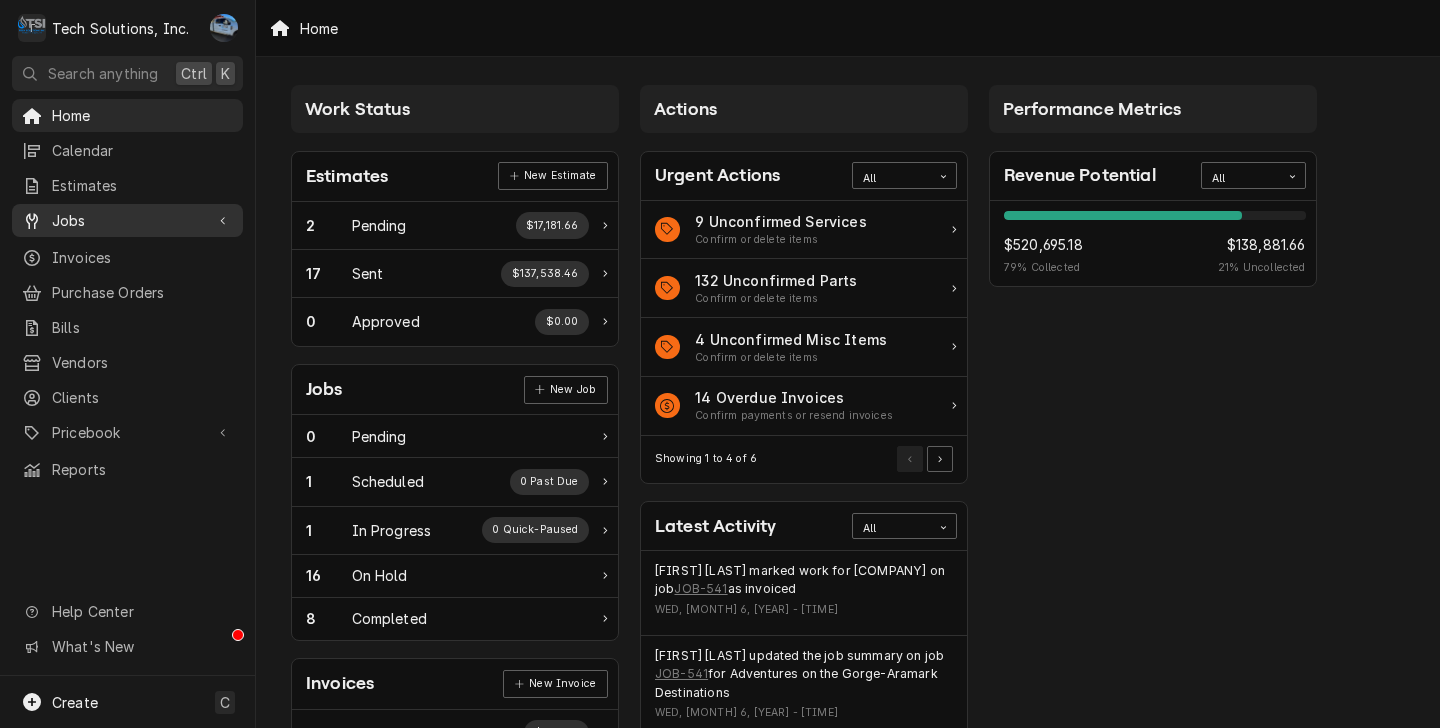 click on "Jobs" at bounding box center [127, 220] 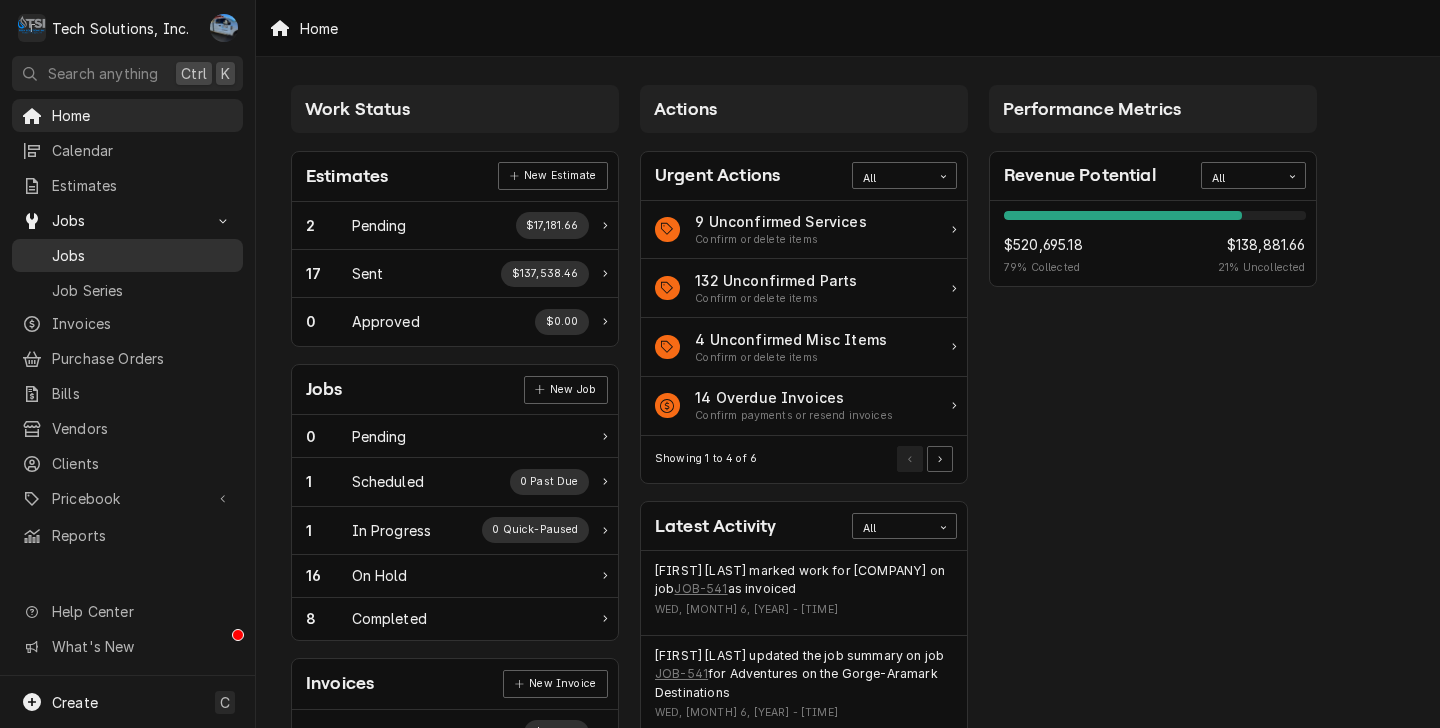 click on "Jobs" at bounding box center (142, 255) 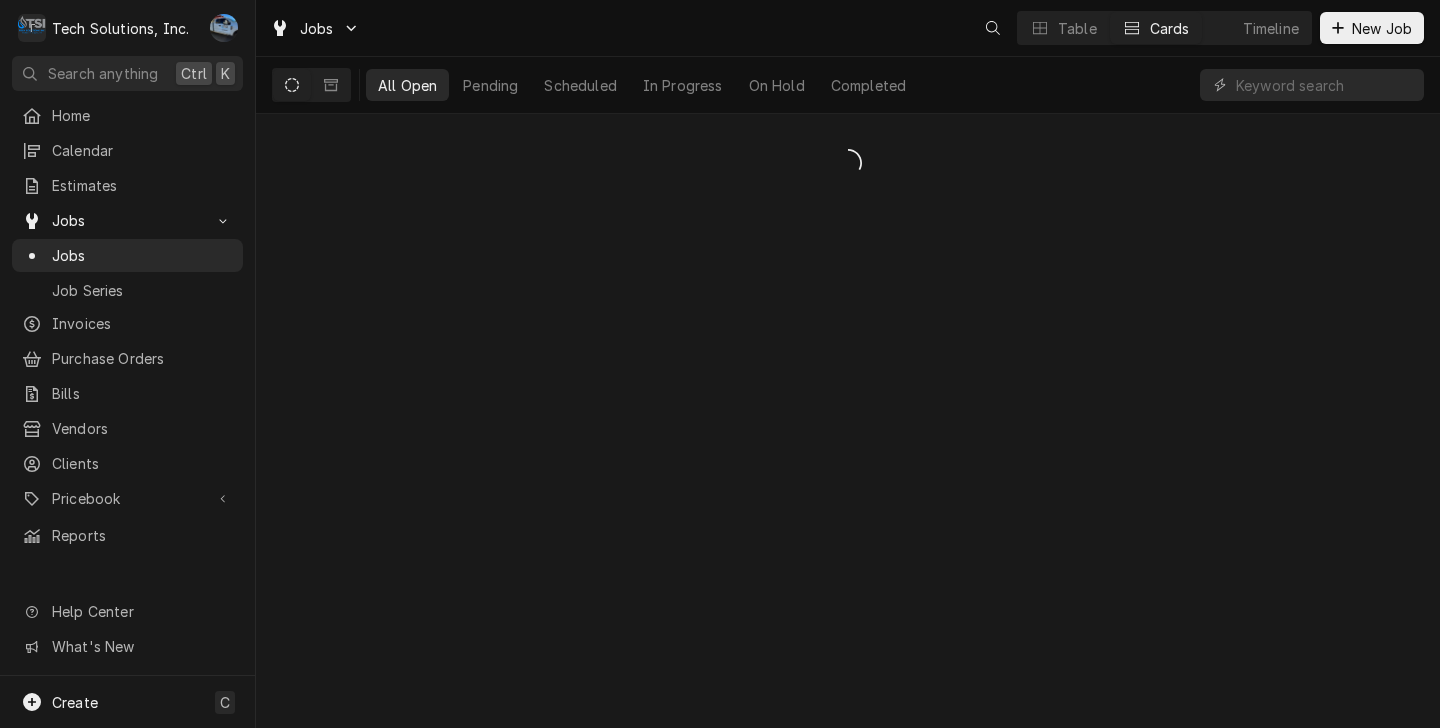 scroll, scrollTop: 0, scrollLeft: 0, axis: both 